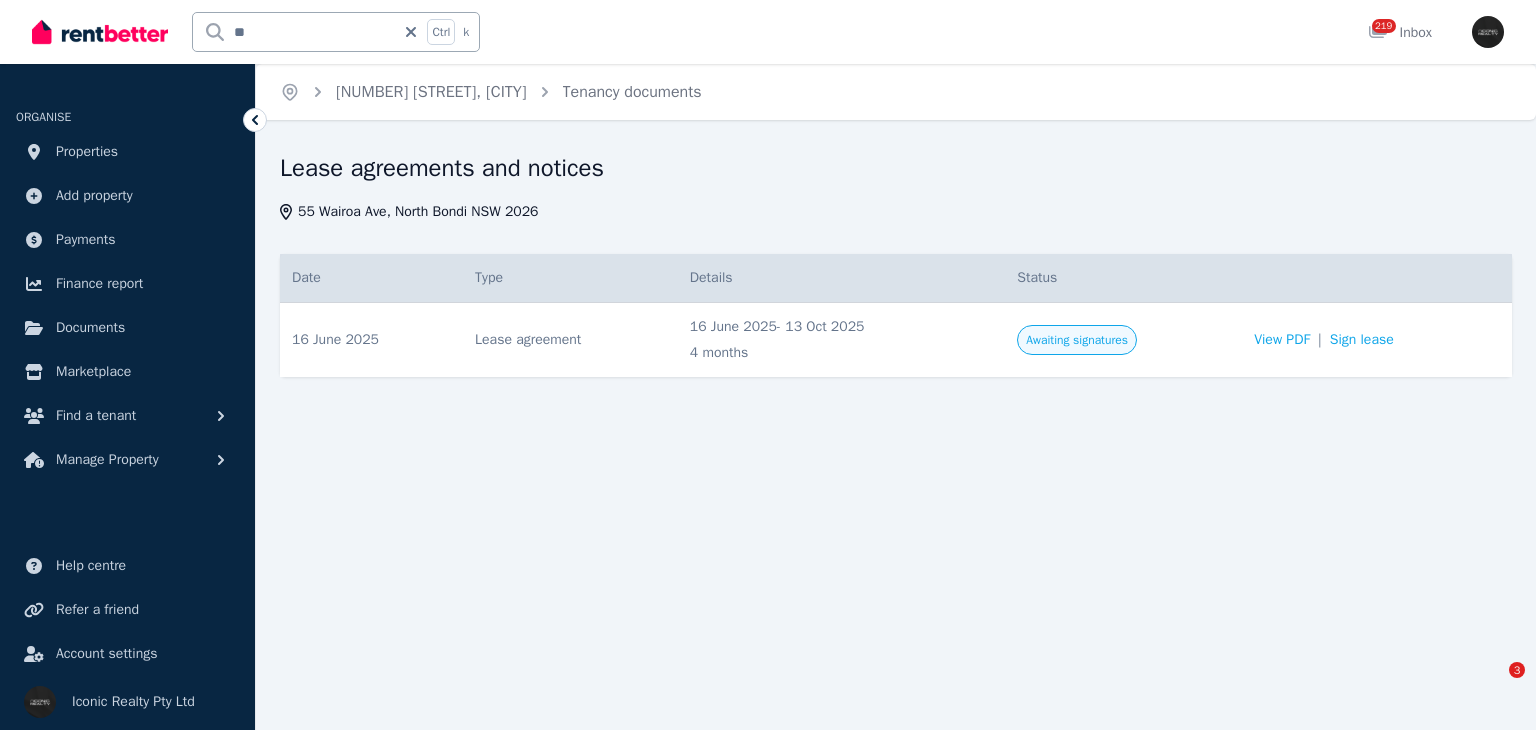 scroll, scrollTop: 0, scrollLeft: 0, axis: both 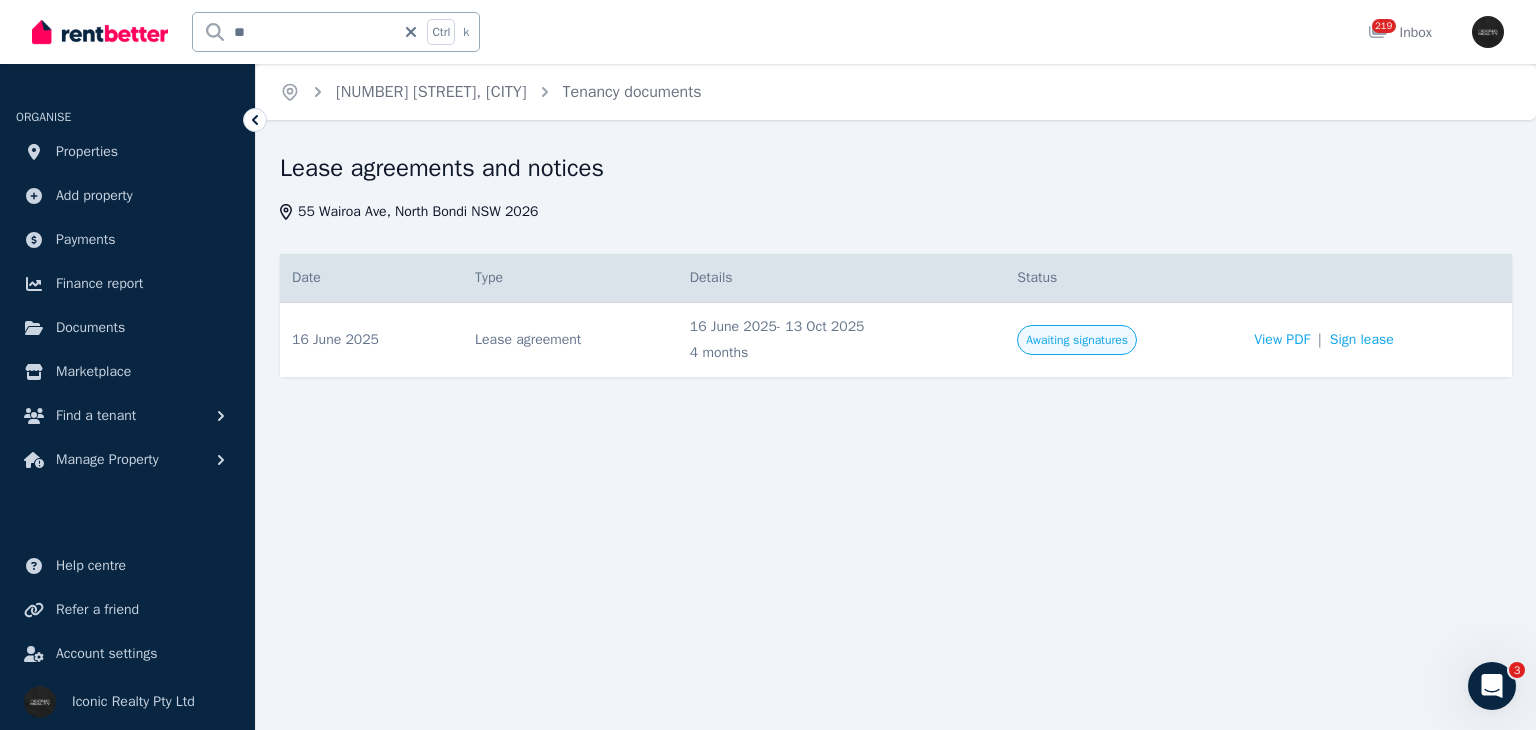 click on "** Ctrl k" at bounding box center (341, 32) 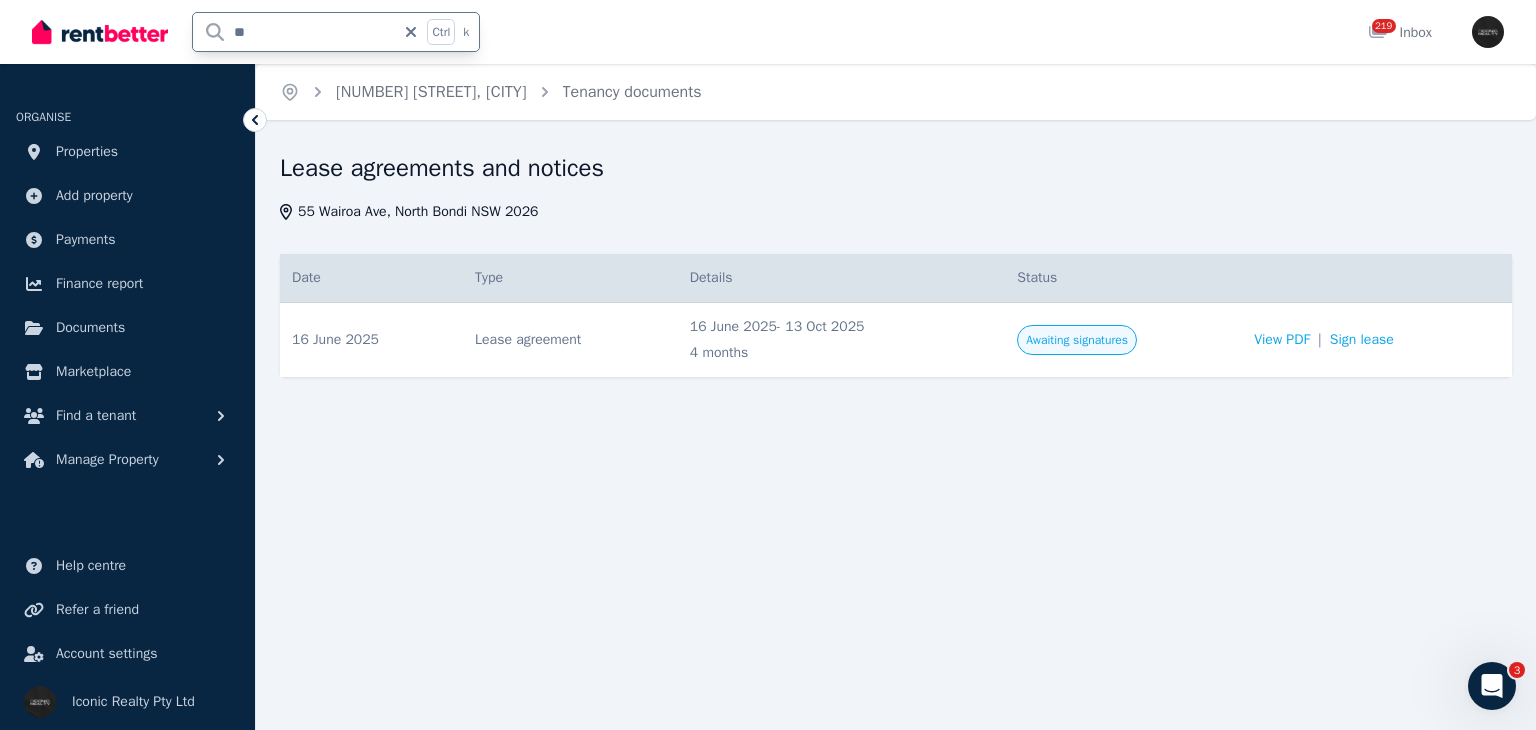 click on "**" at bounding box center (294, 32) 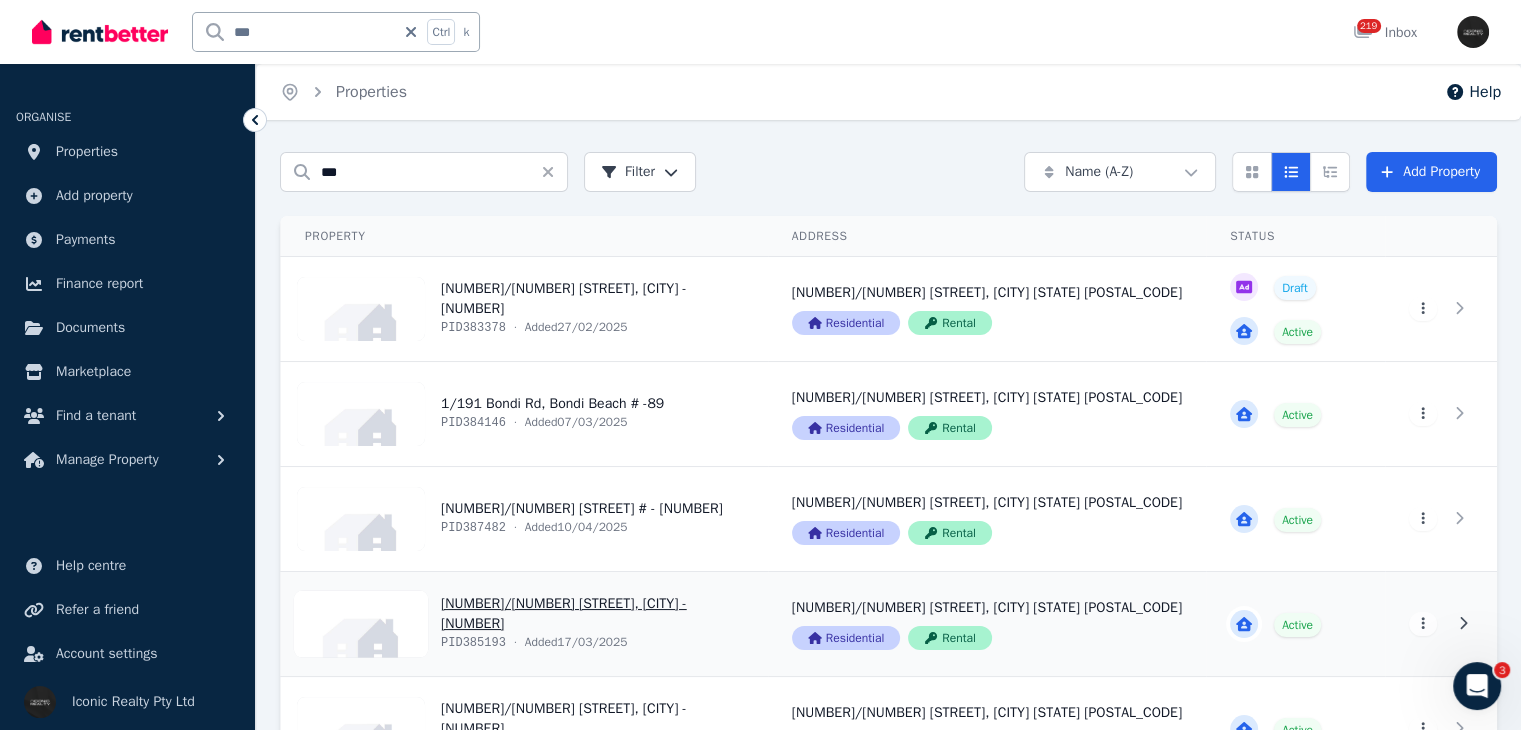 click on "View property details" at bounding box center [524, 624] 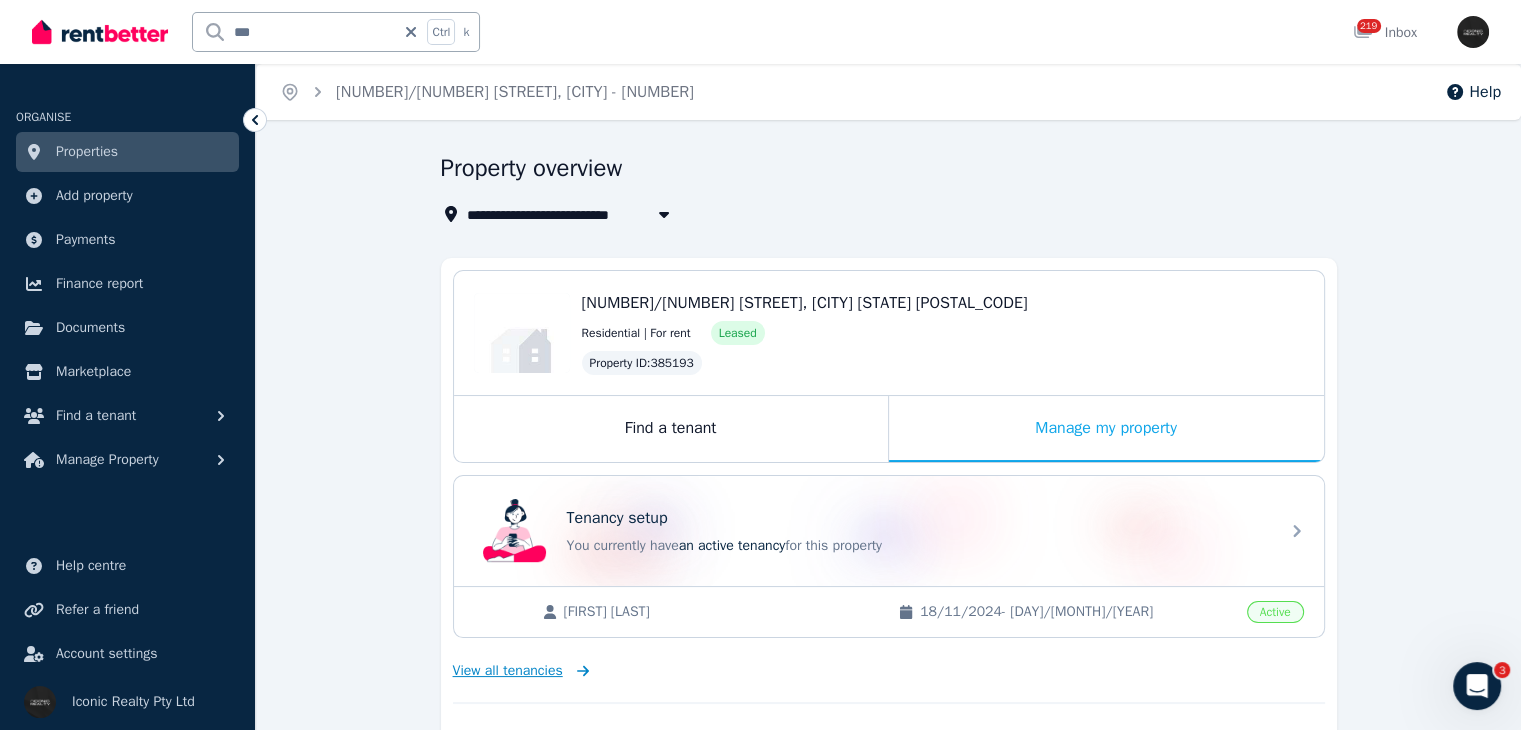 click on "View all tenancies" at bounding box center [508, 671] 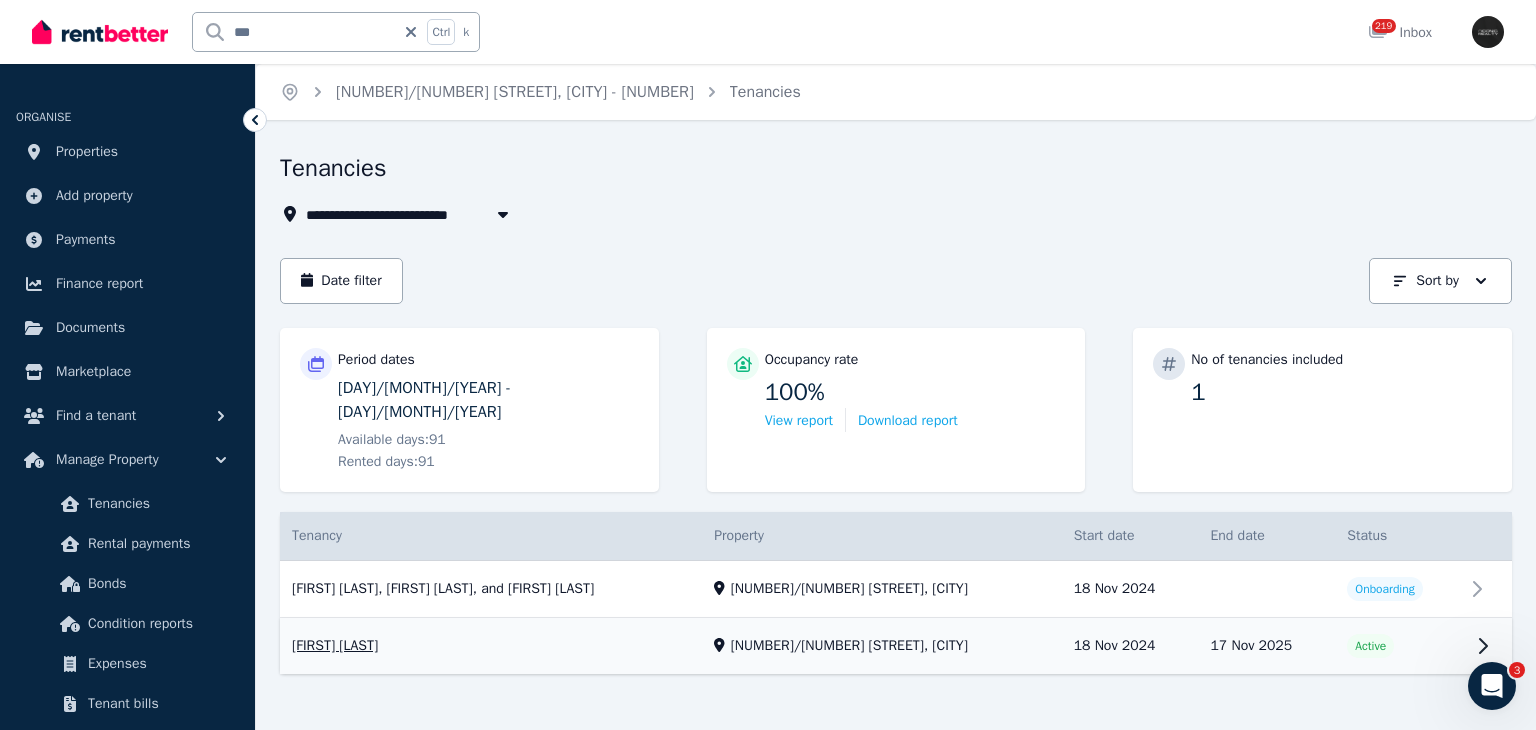 click on "View property details" at bounding box center [896, 647] 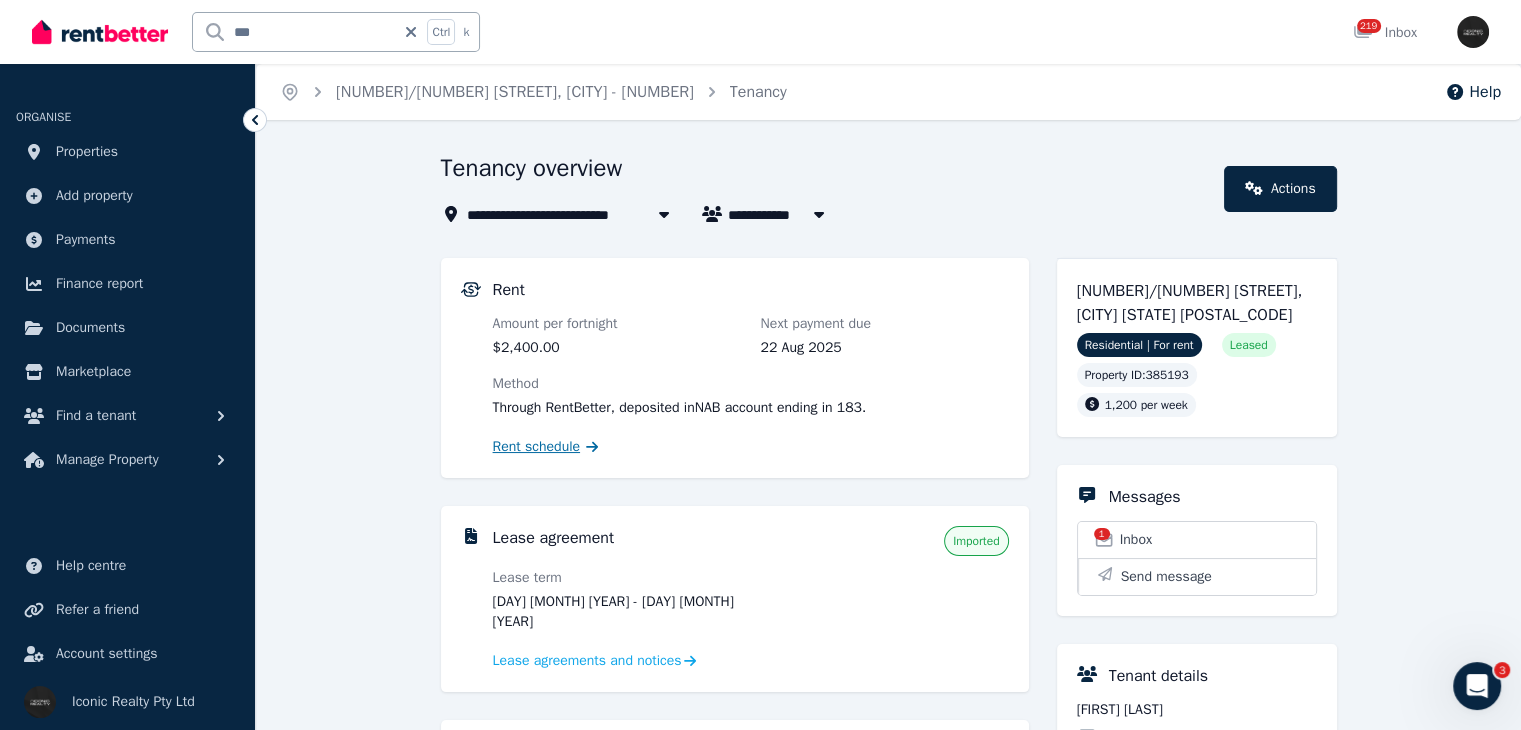 click on "Rent schedule" at bounding box center [537, 447] 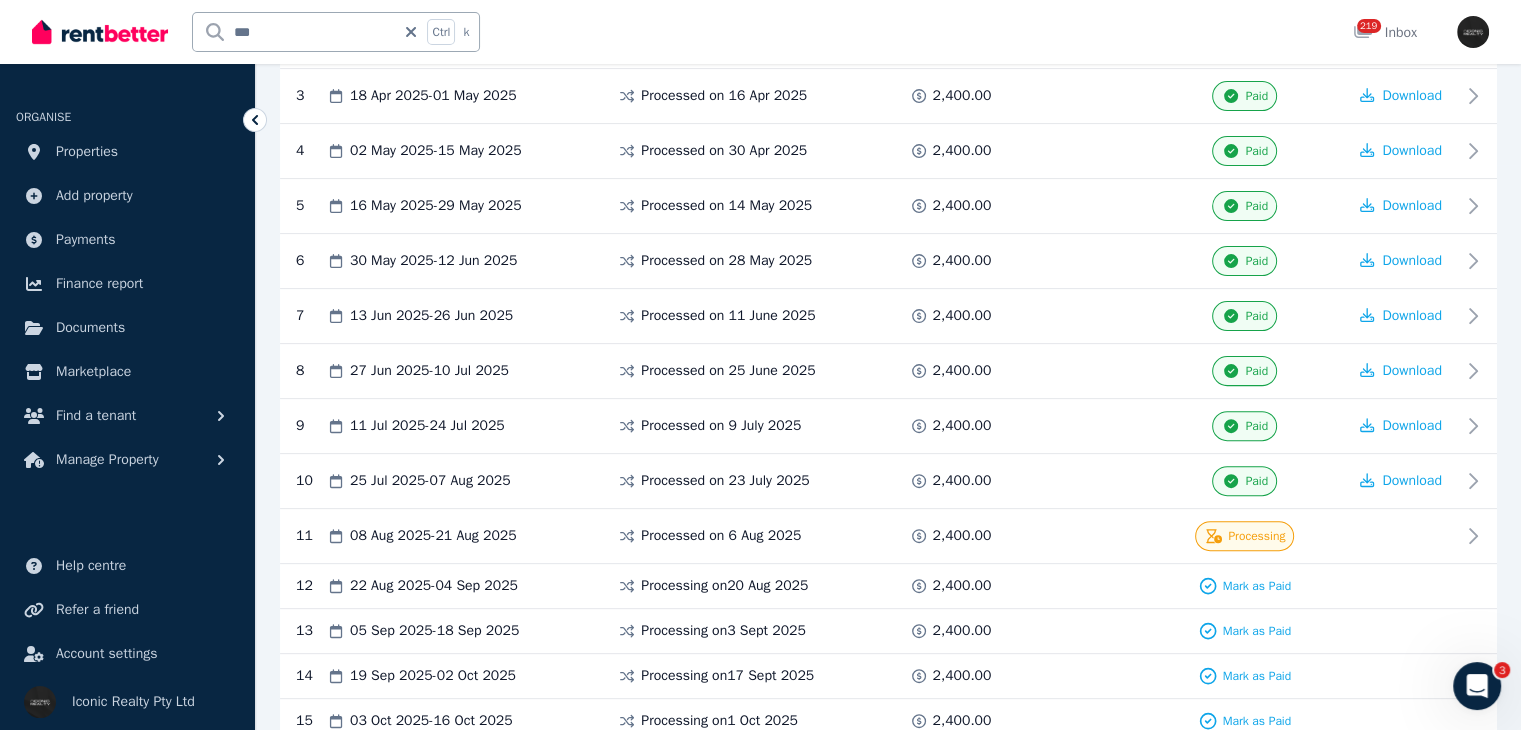 scroll, scrollTop: 588, scrollLeft: 0, axis: vertical 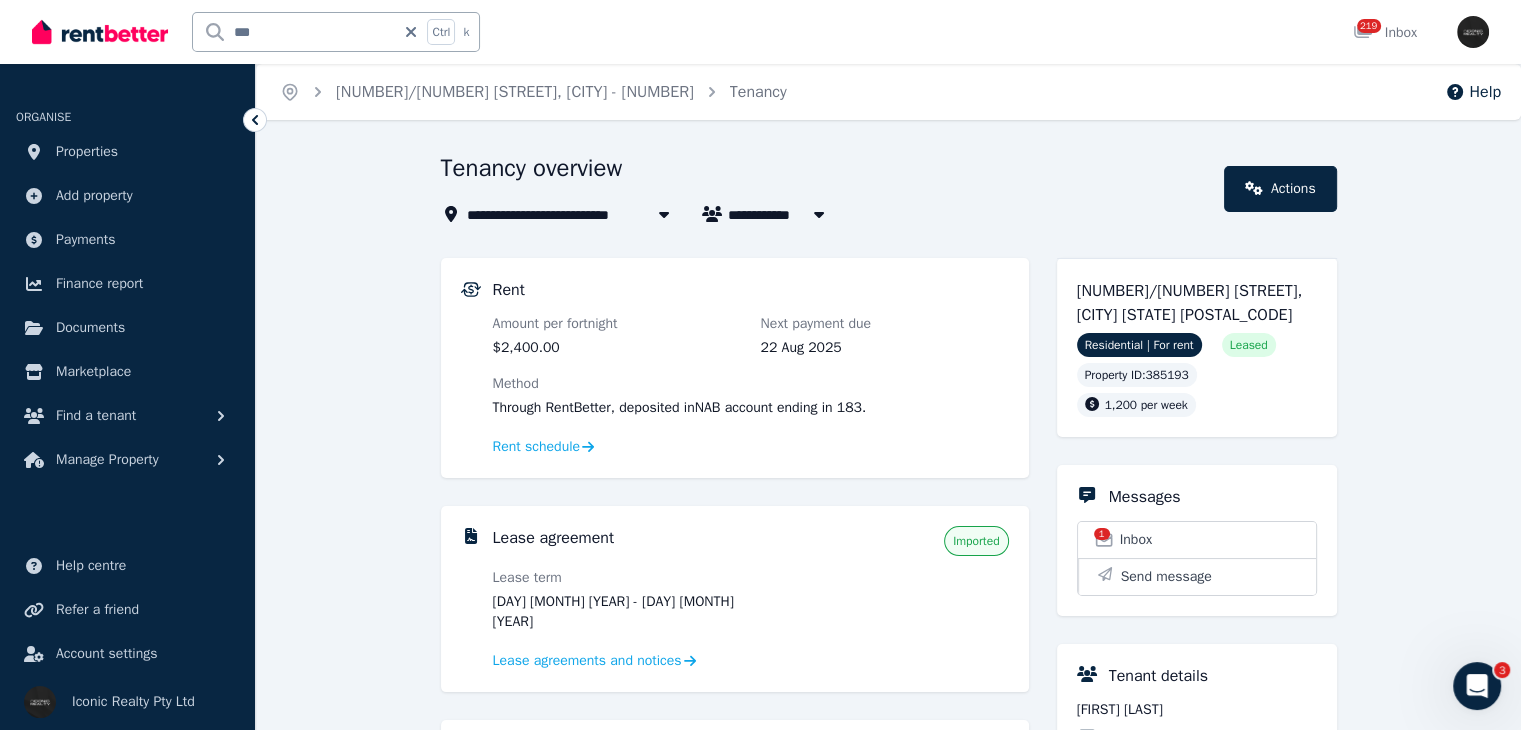 click on "[FIRST] [LAST]" at bounding box center (789, 214) 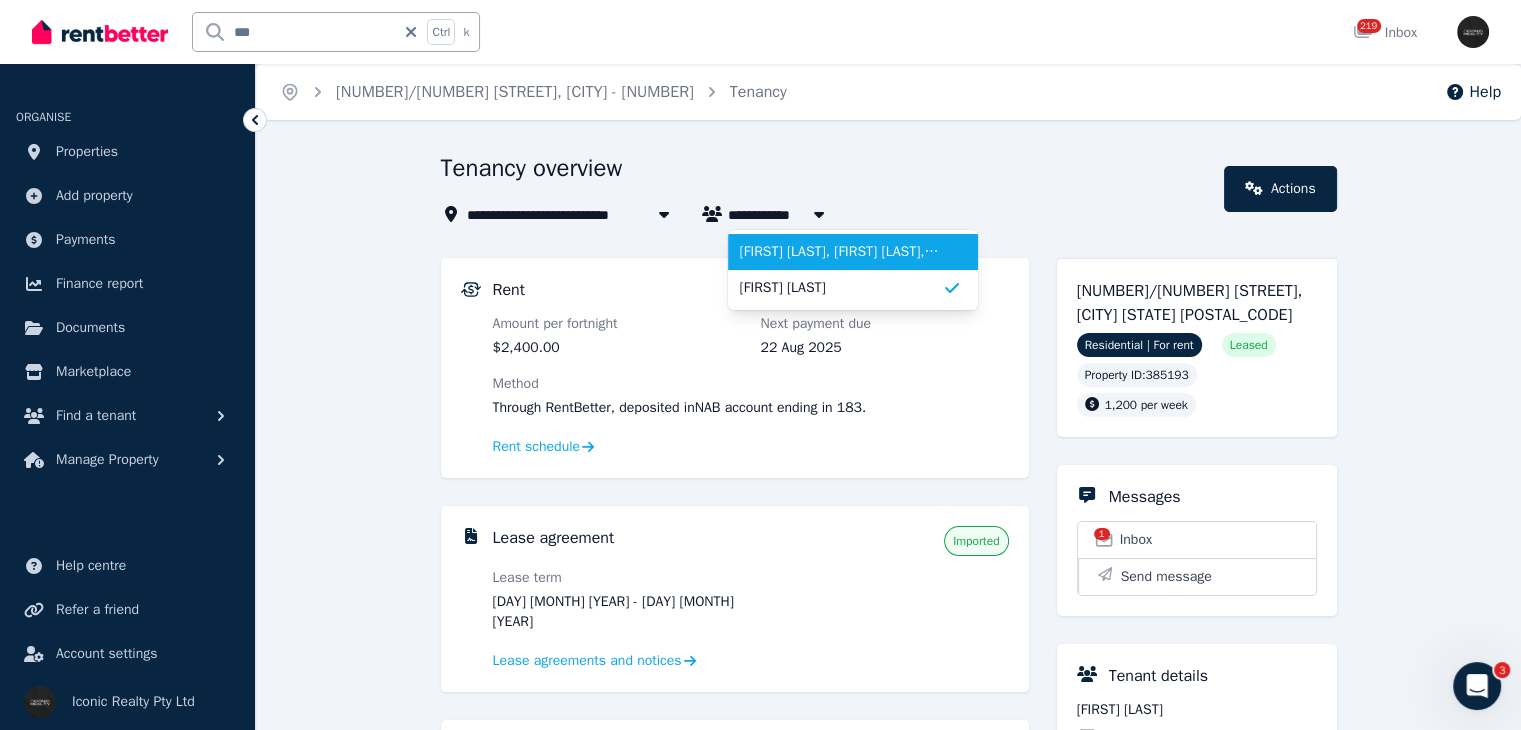 click on "[FIRST] [LAST], [FIRST] [LAST], and [FIRST] [LAST]" at bounding box center [841, 252] 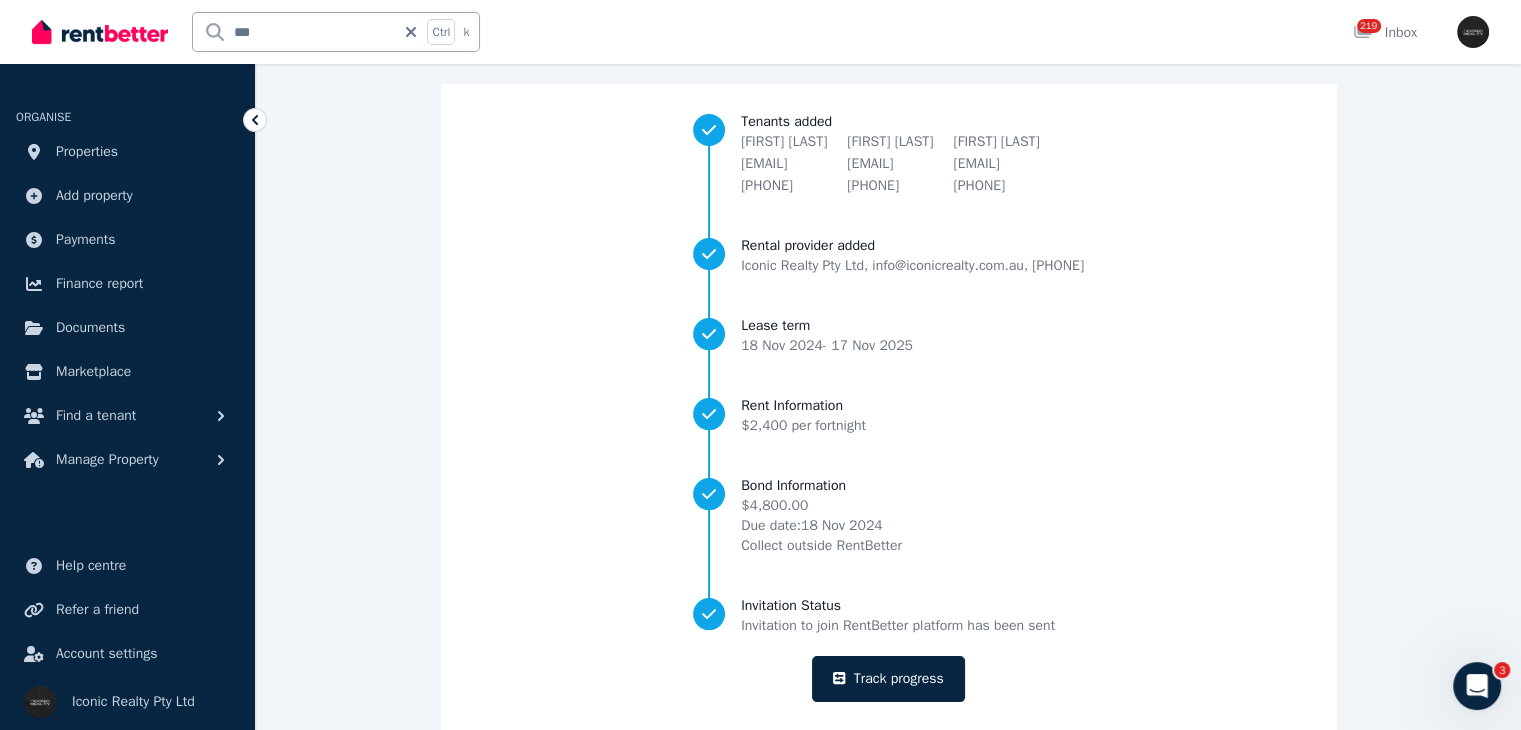 scroll, scrollTop: 210, scrollLeft: 0, axis: vertical 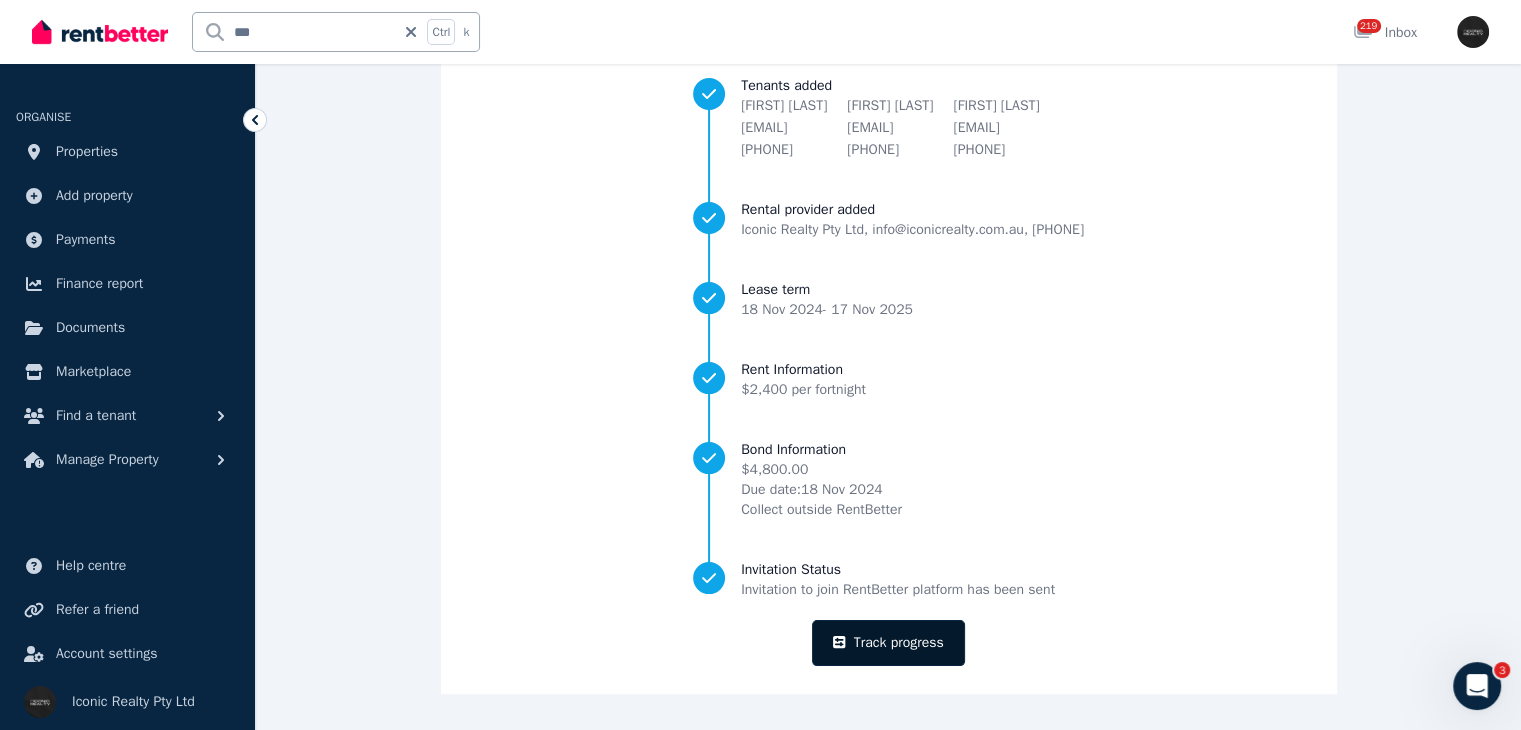 click on "Track progress" at bounding box center (888, 643) 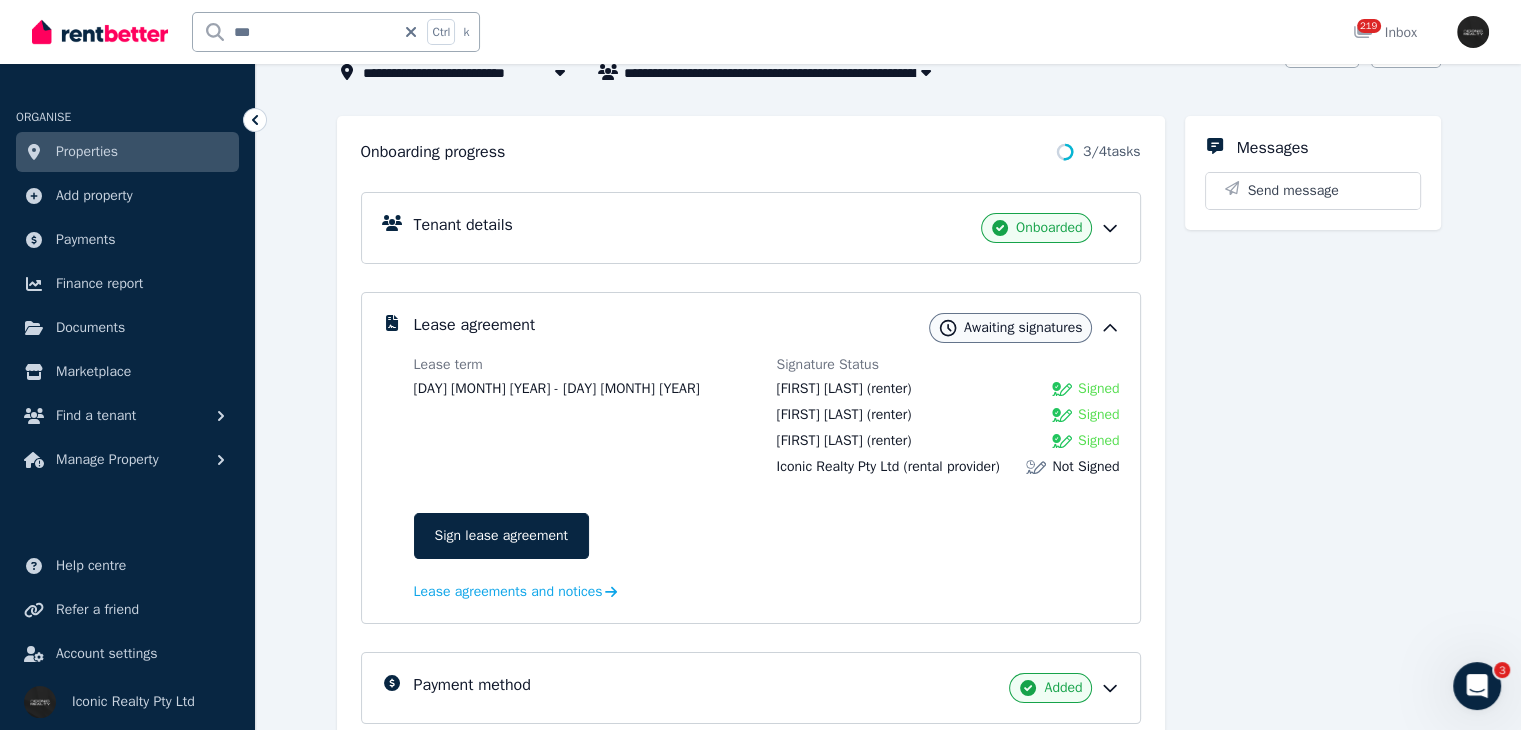 scroll, scrollTop: 175, scrollLeft: 0, axis: vertical 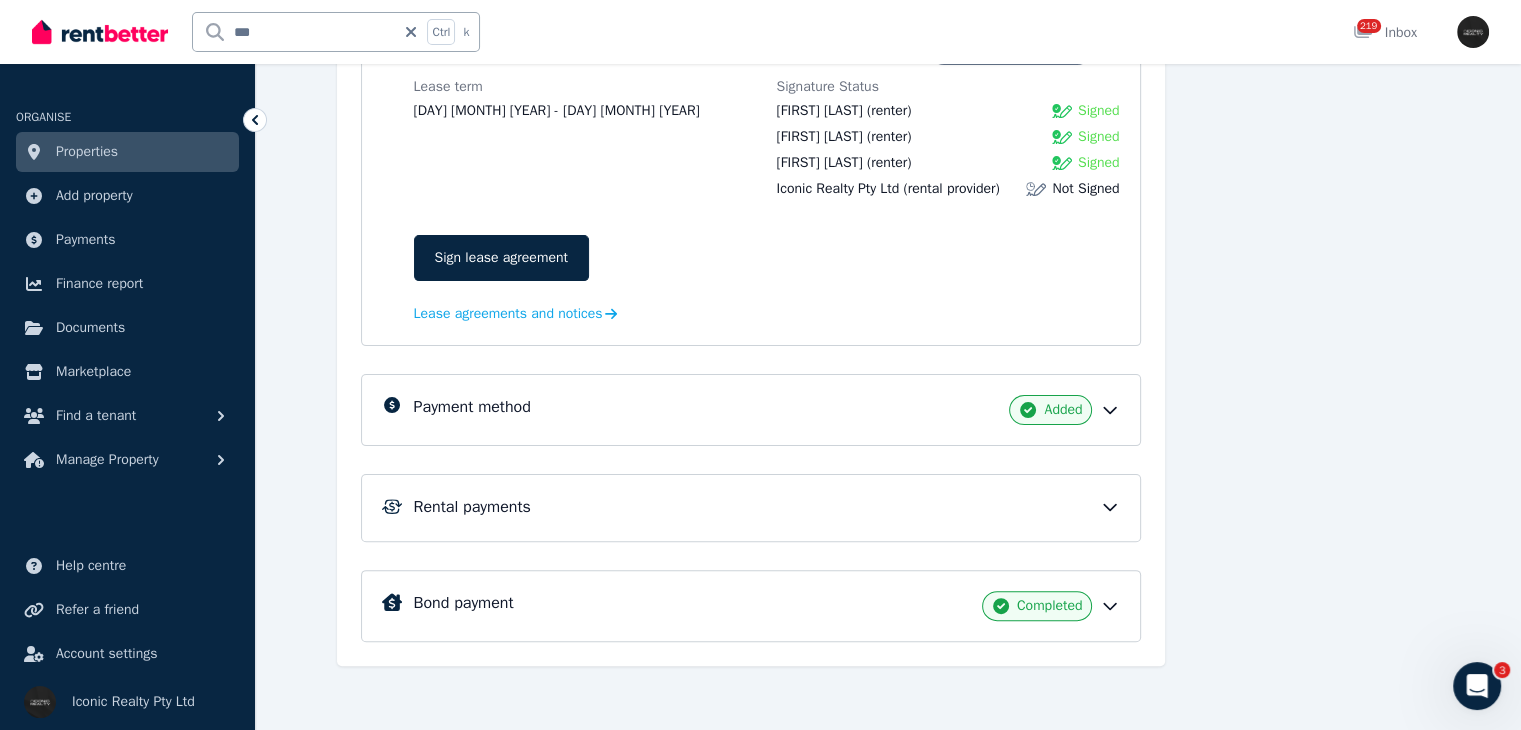 click 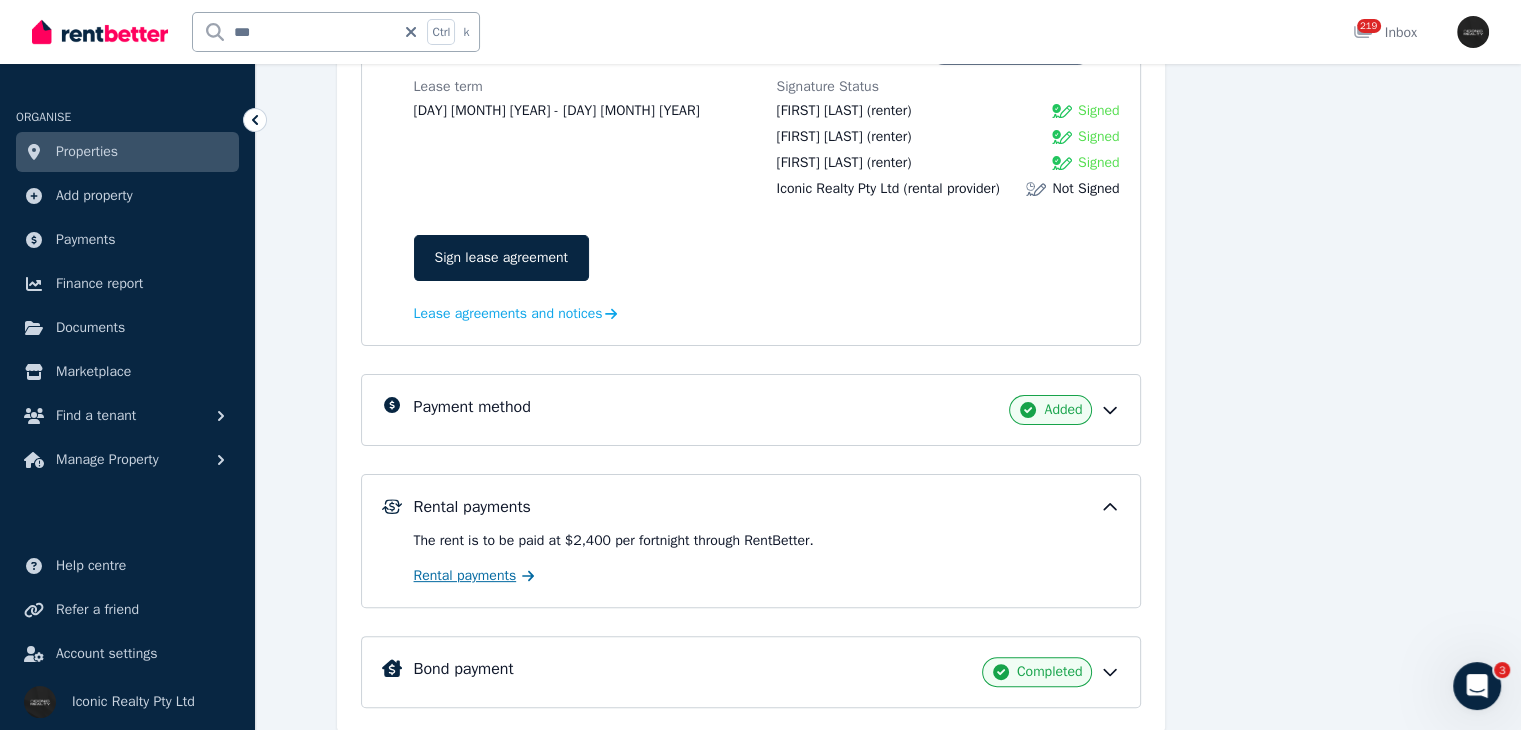 click on "Rental payments" at bounding box center [465, 576] 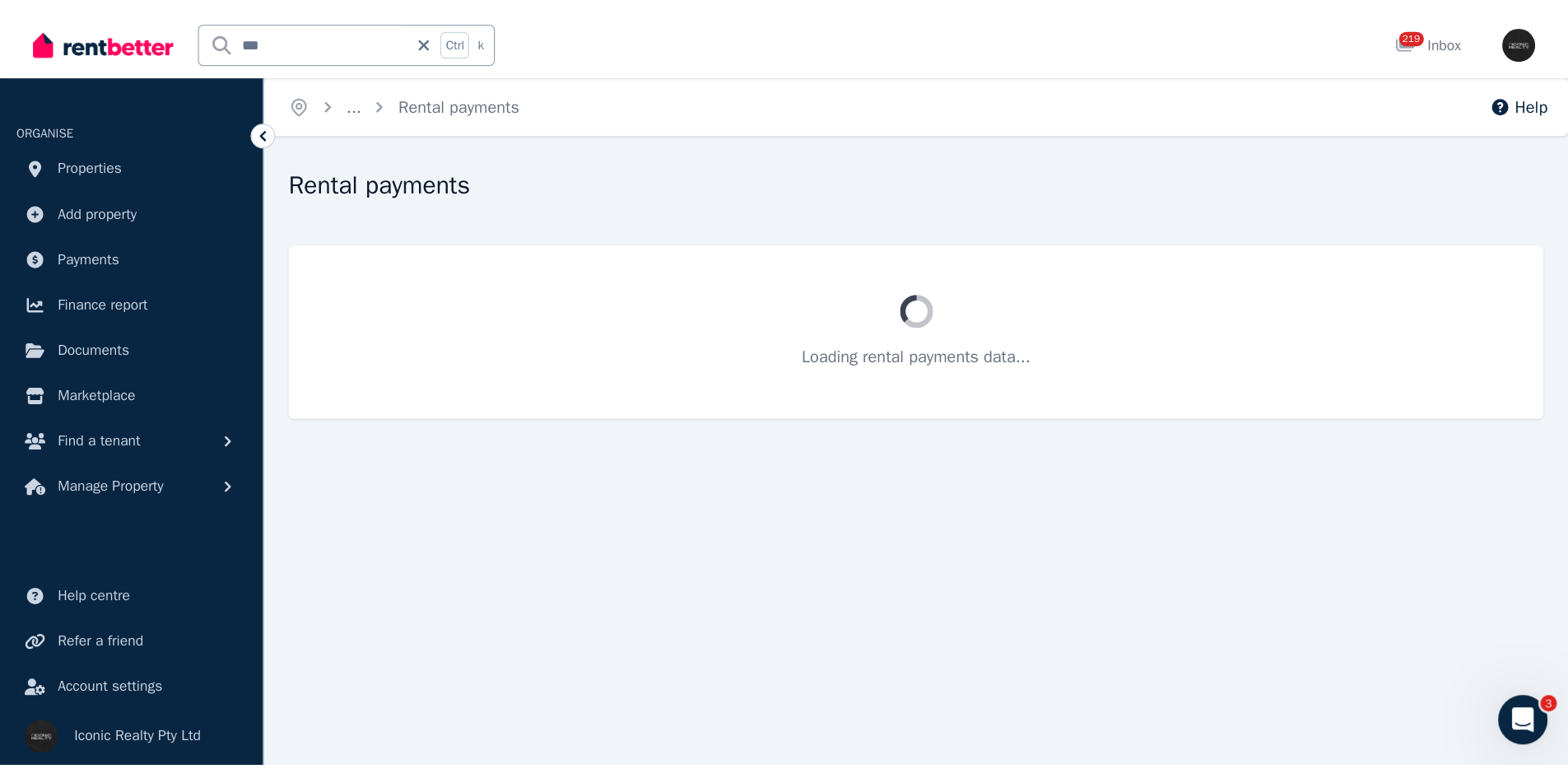scroll, scrollTop: 0, scrollLeft: 0, axis: both 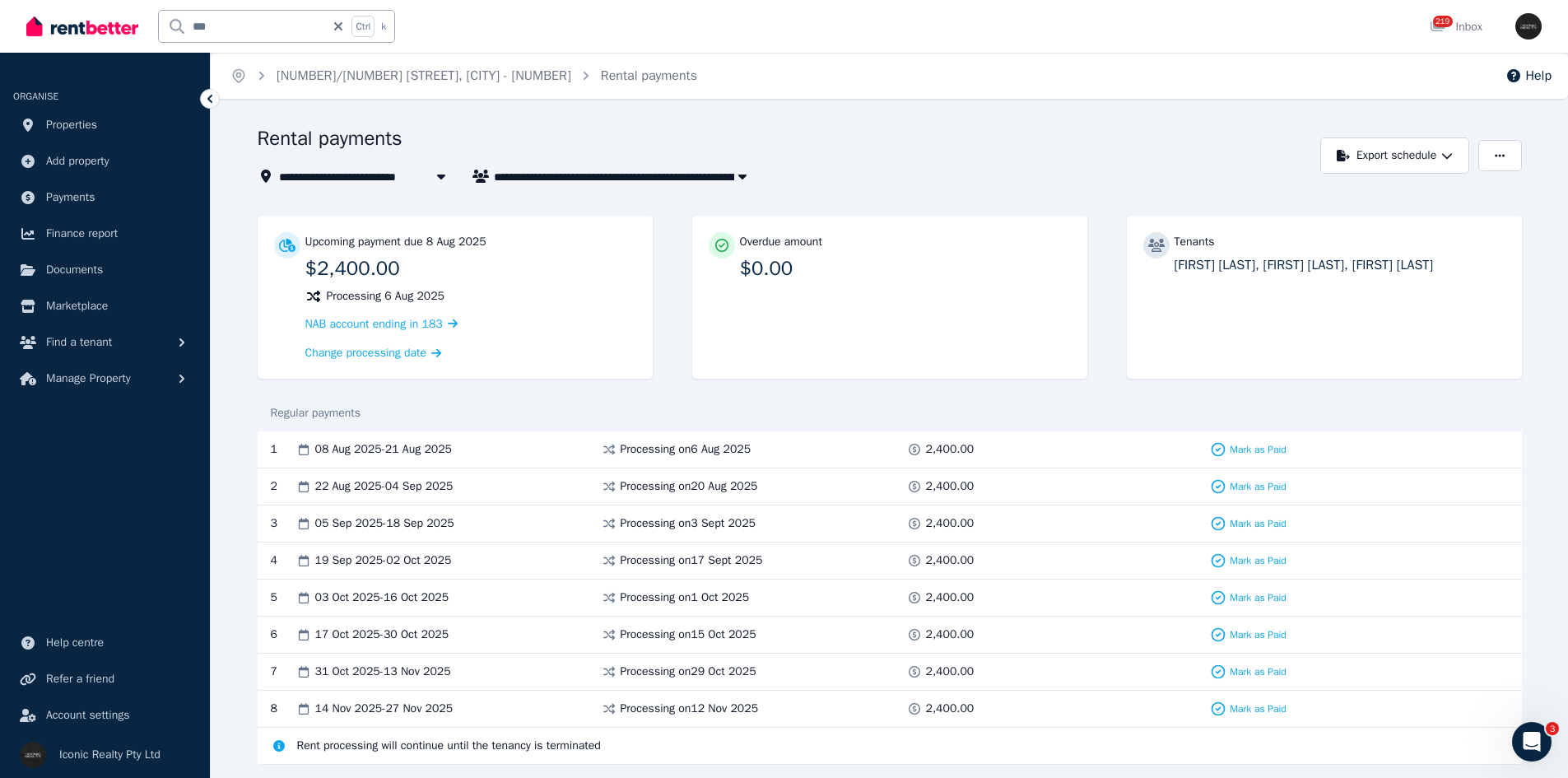 click on "***" at bounding box center [242, 26] 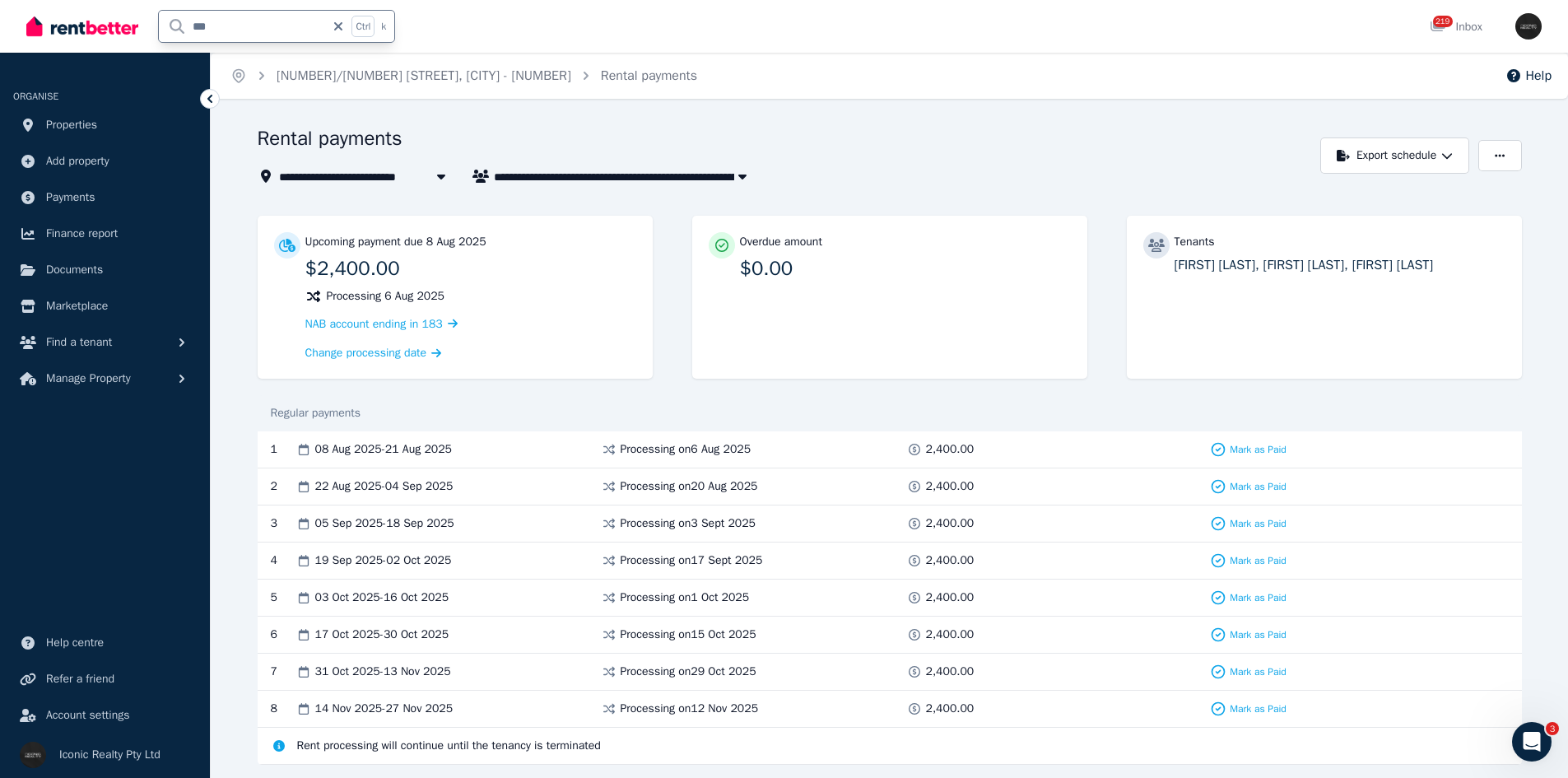click on "***" at bounding box center (242, 26) 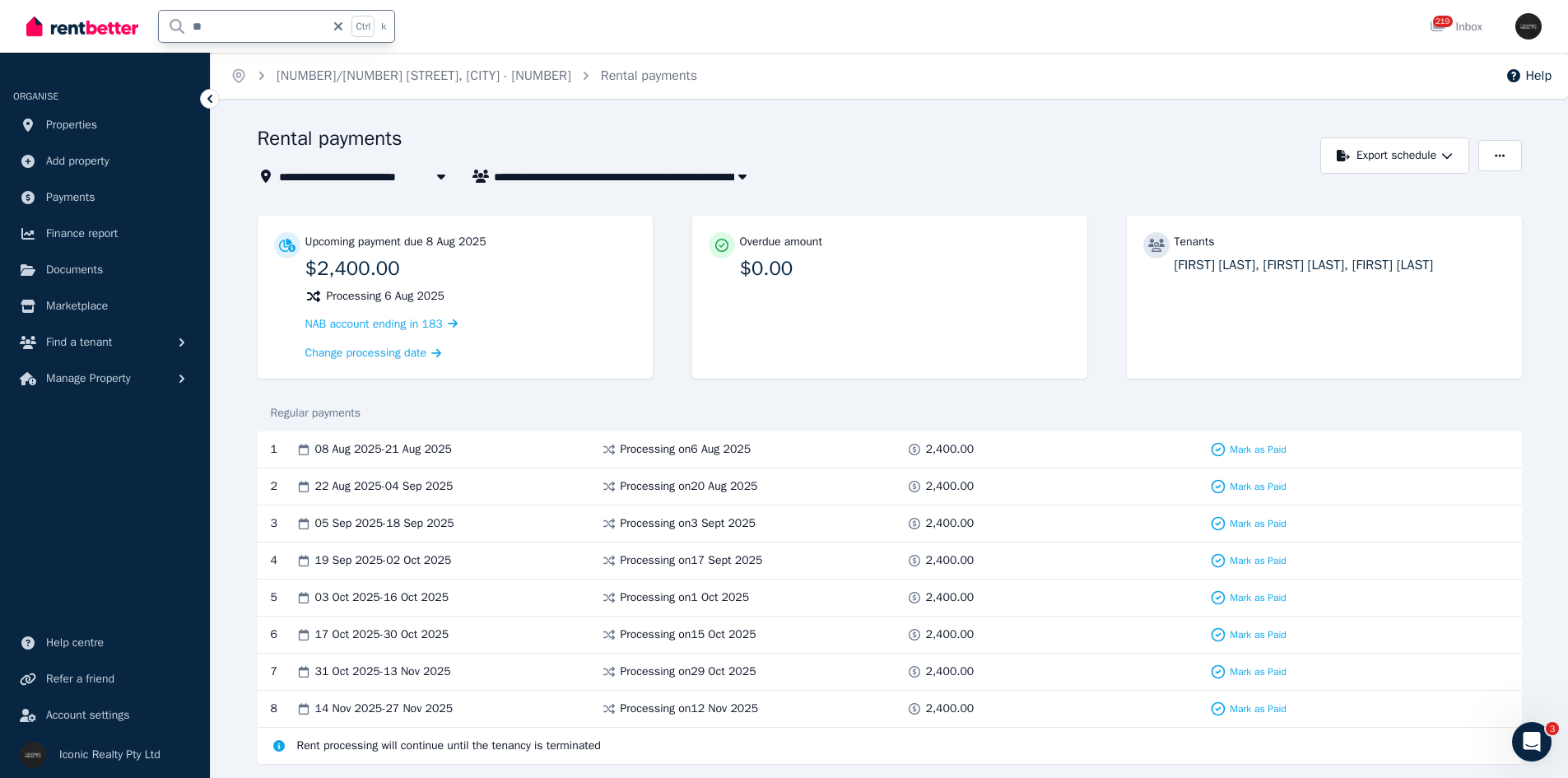 type on "***" 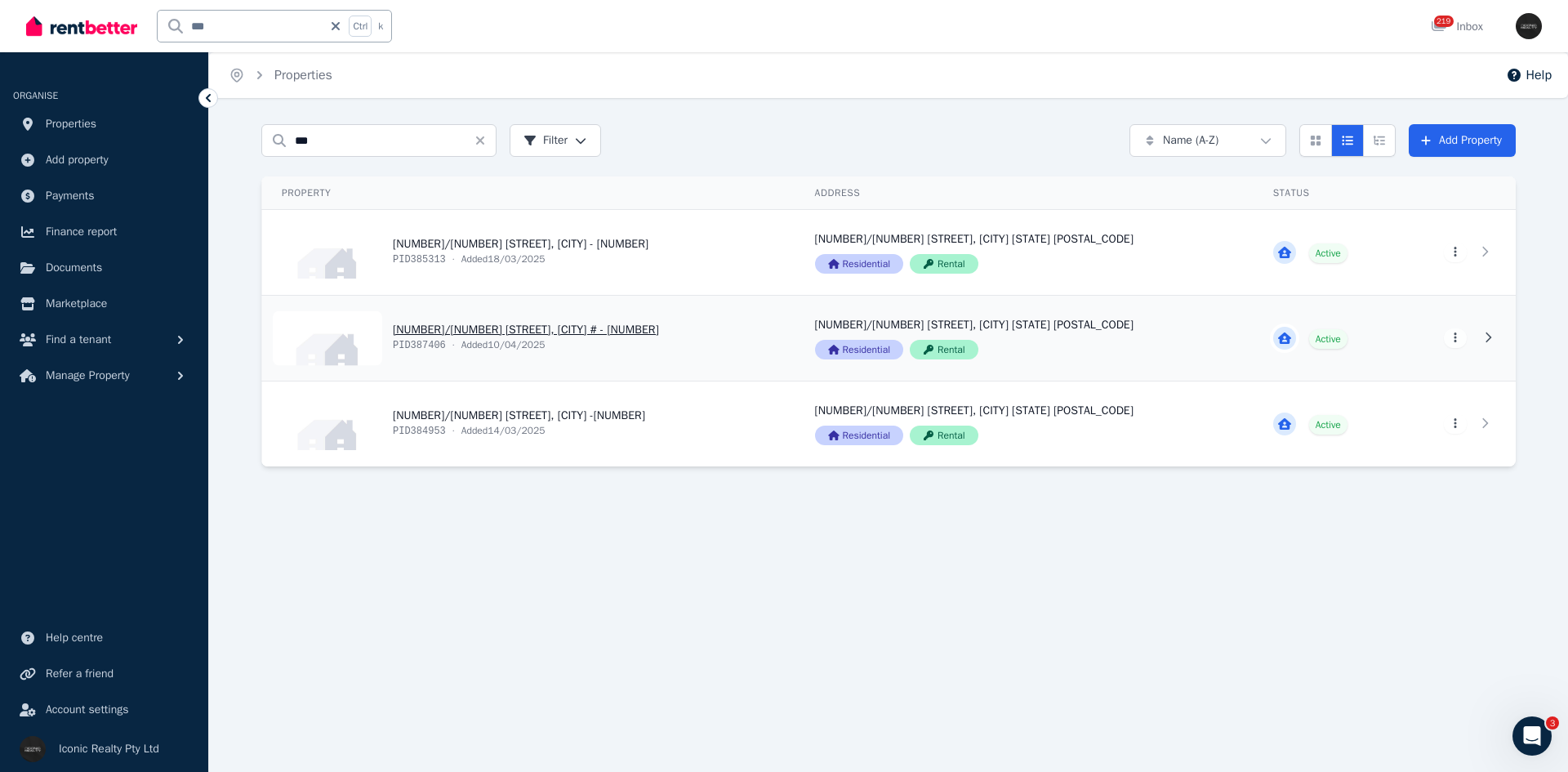 click on "View property details" at bounding box center (528, 338) 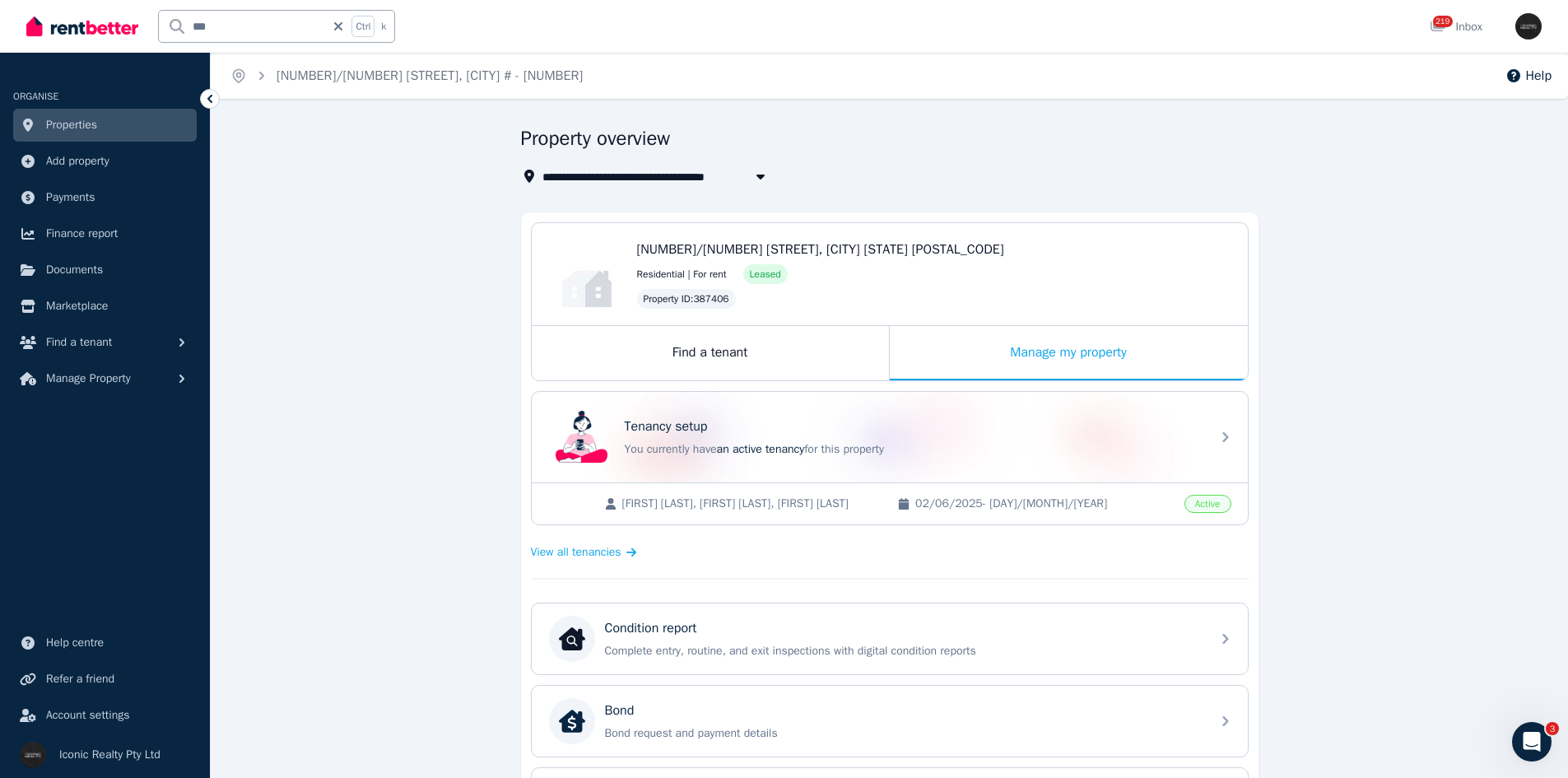 click on "**********" at bounding box center (889, 683) 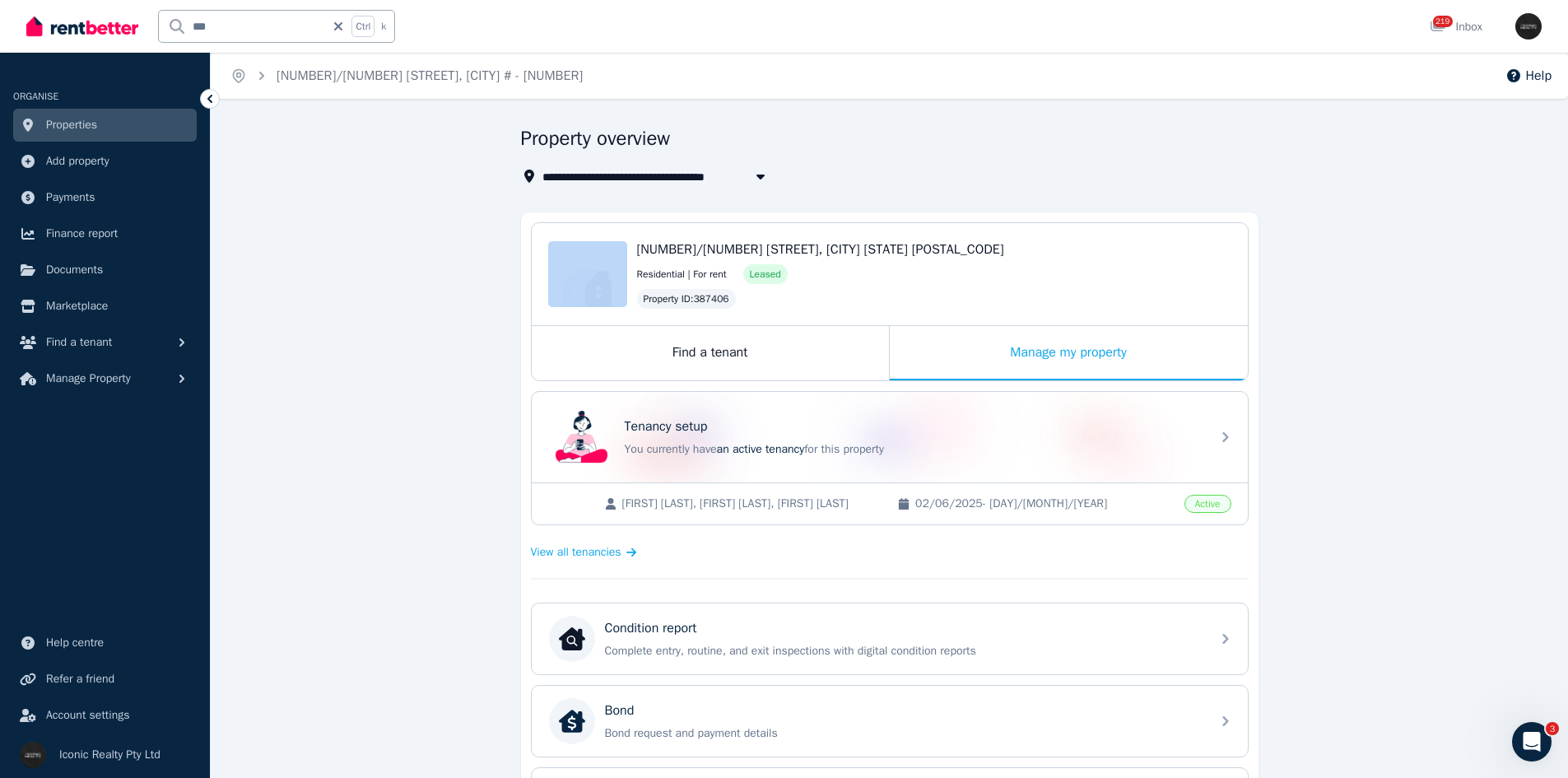 click on "**********" at bounding box center (889, 683) 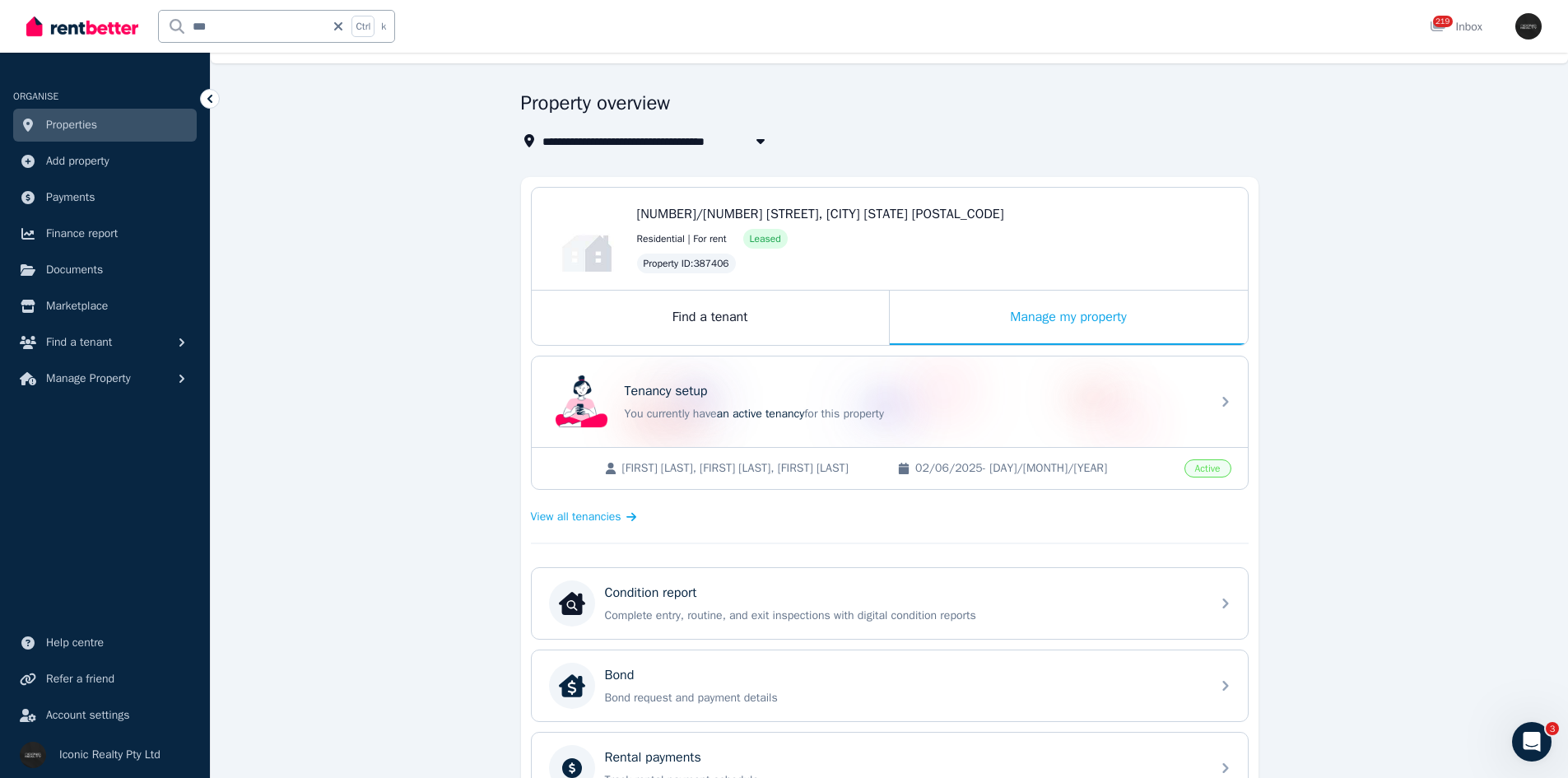 scroll, scrollTop: 0, scrollLeft: 0, axis: both 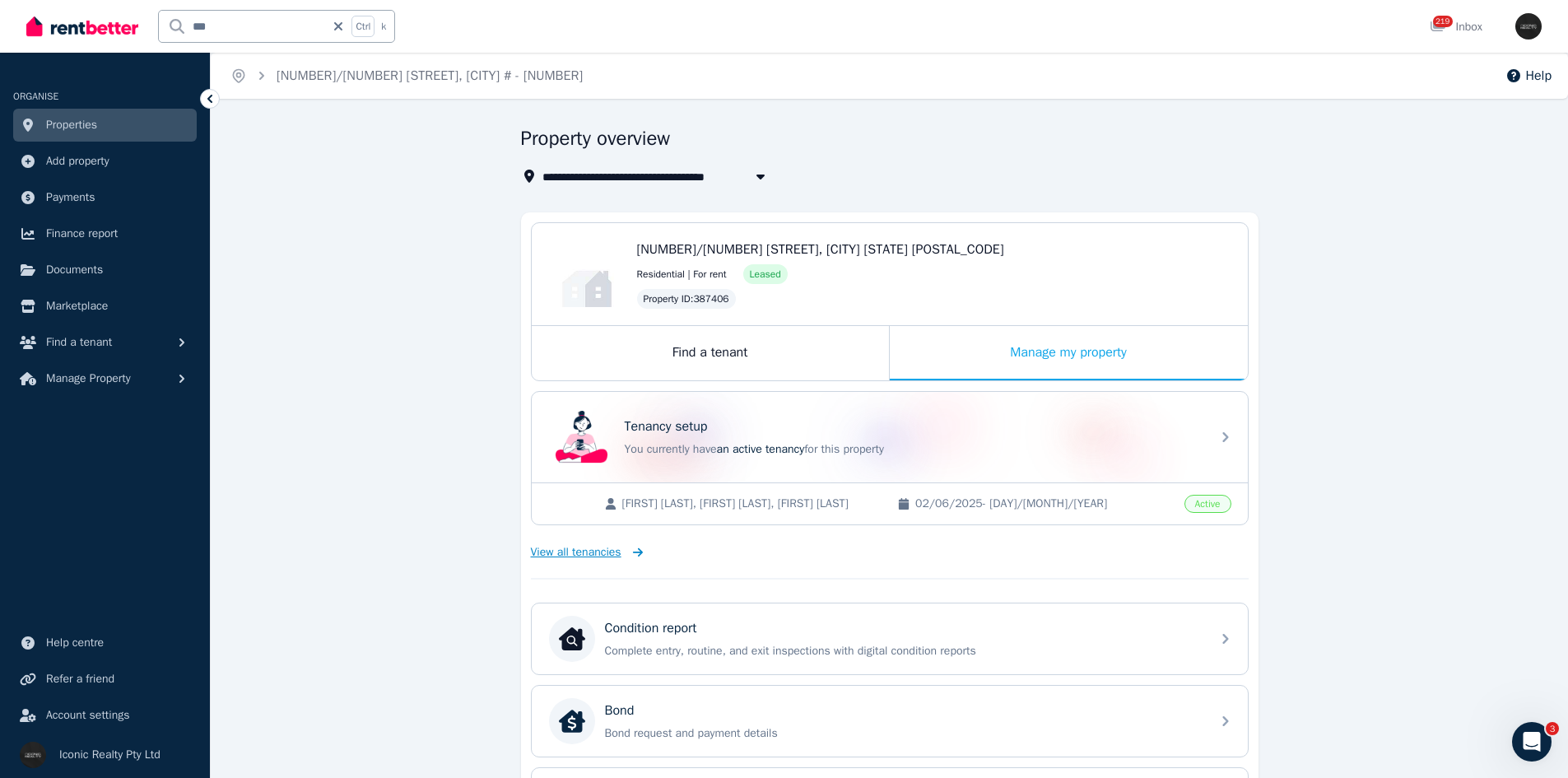 click on "View all tenancies" at bounding box center [576, 552] 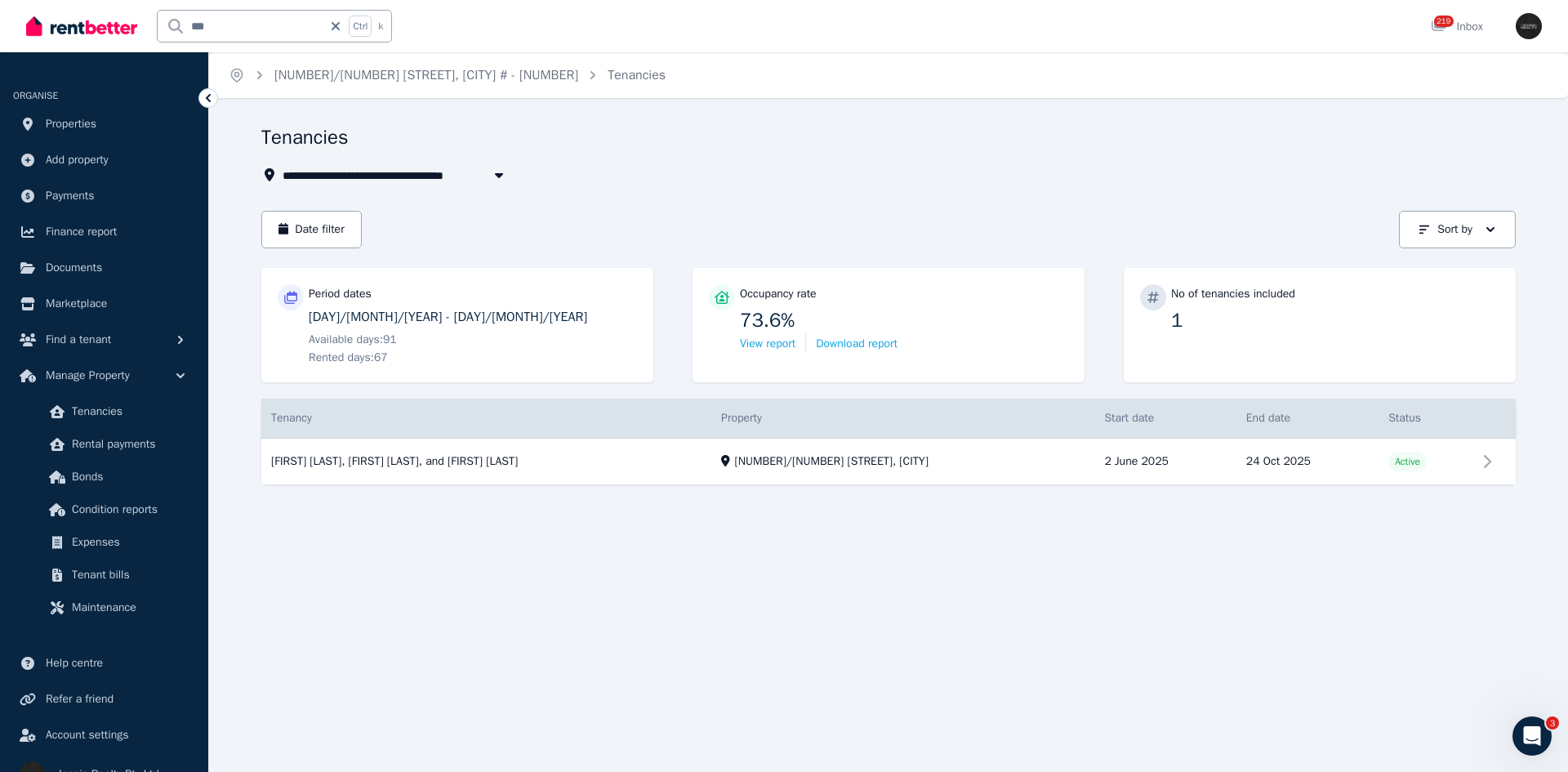 click on "**********" at bounding box center (884, 154) 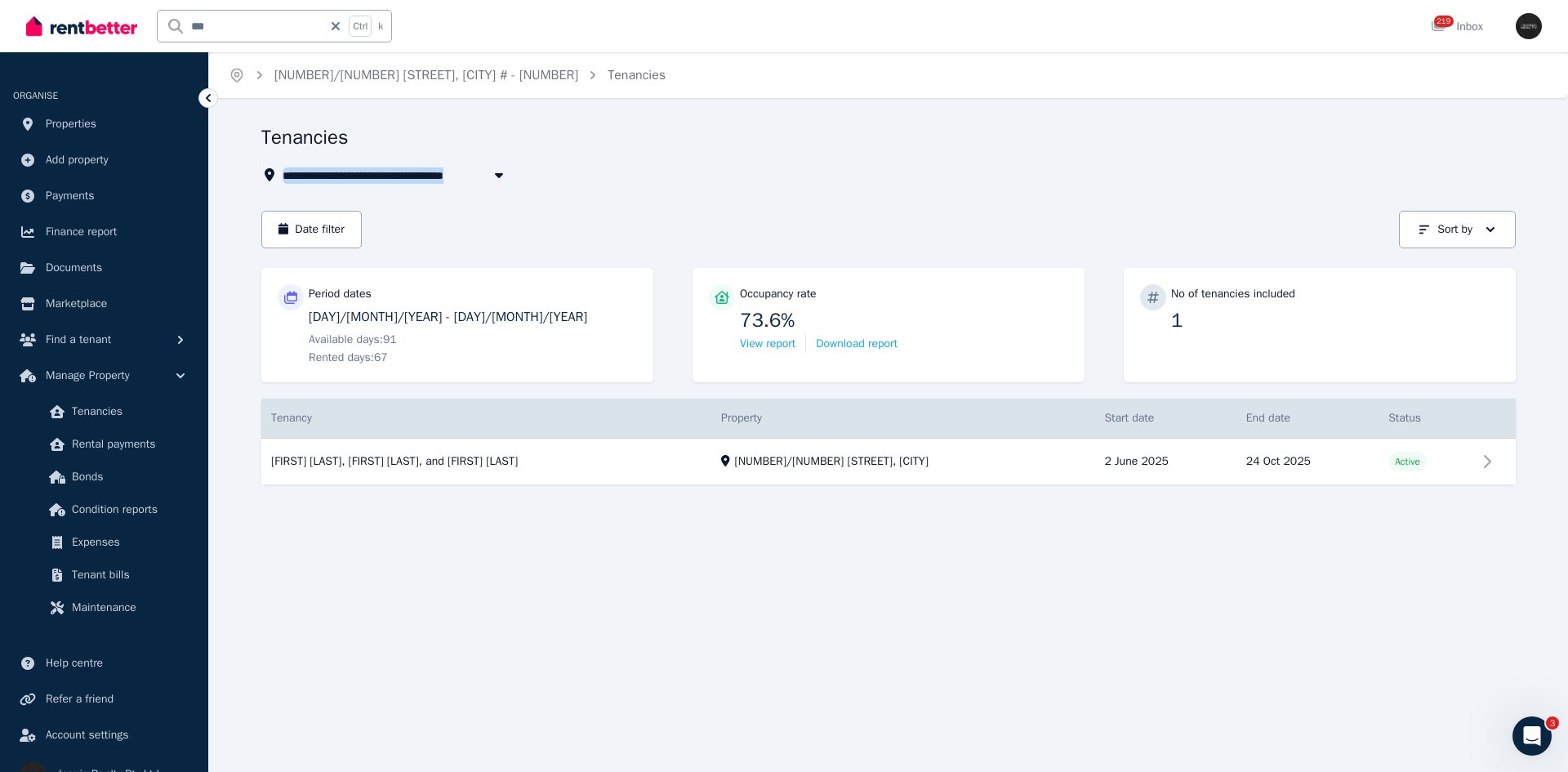 click on "**********" at bounding box center [884, 154] 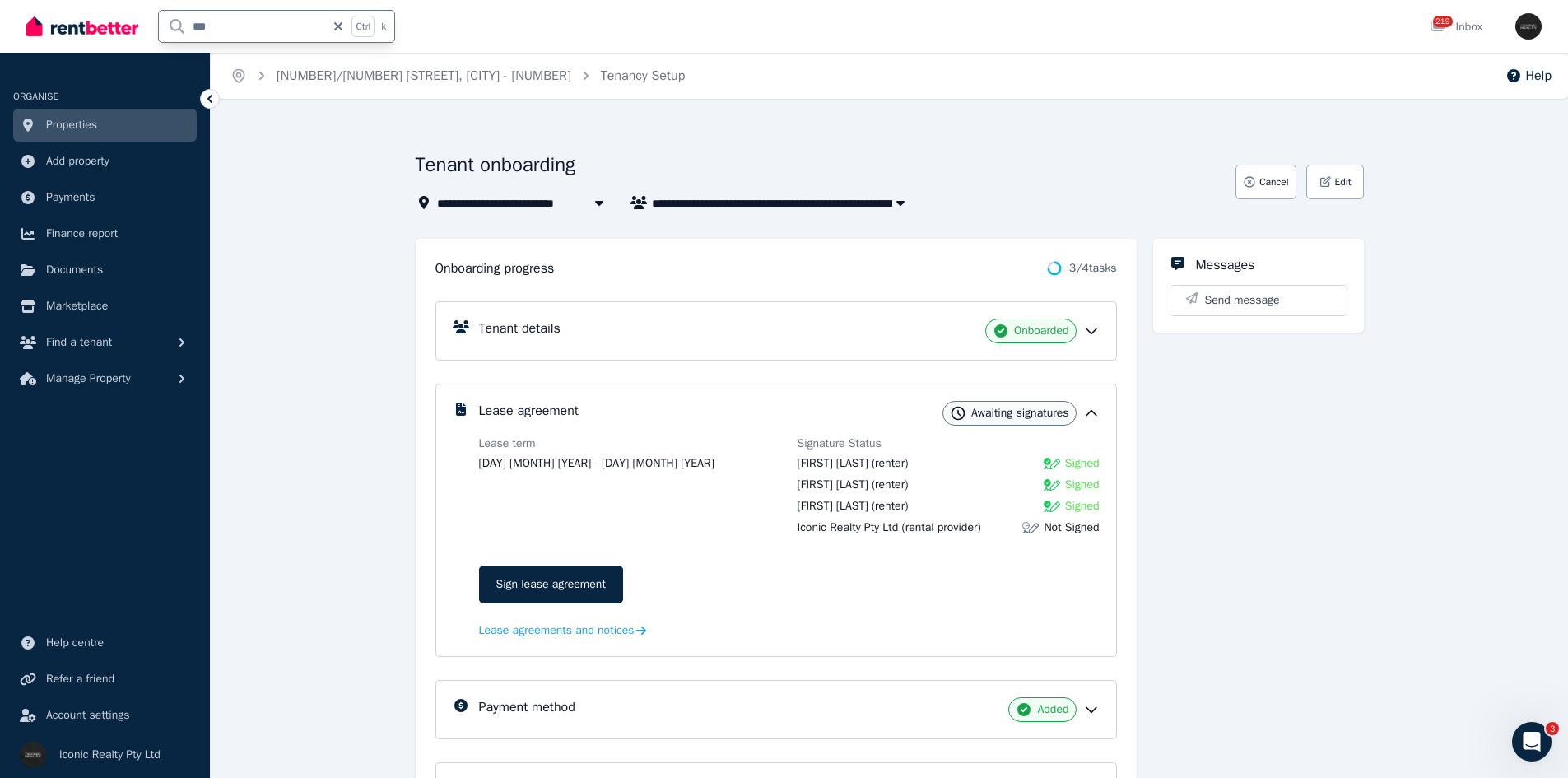 click on "***" at bounding box center [242, 26] 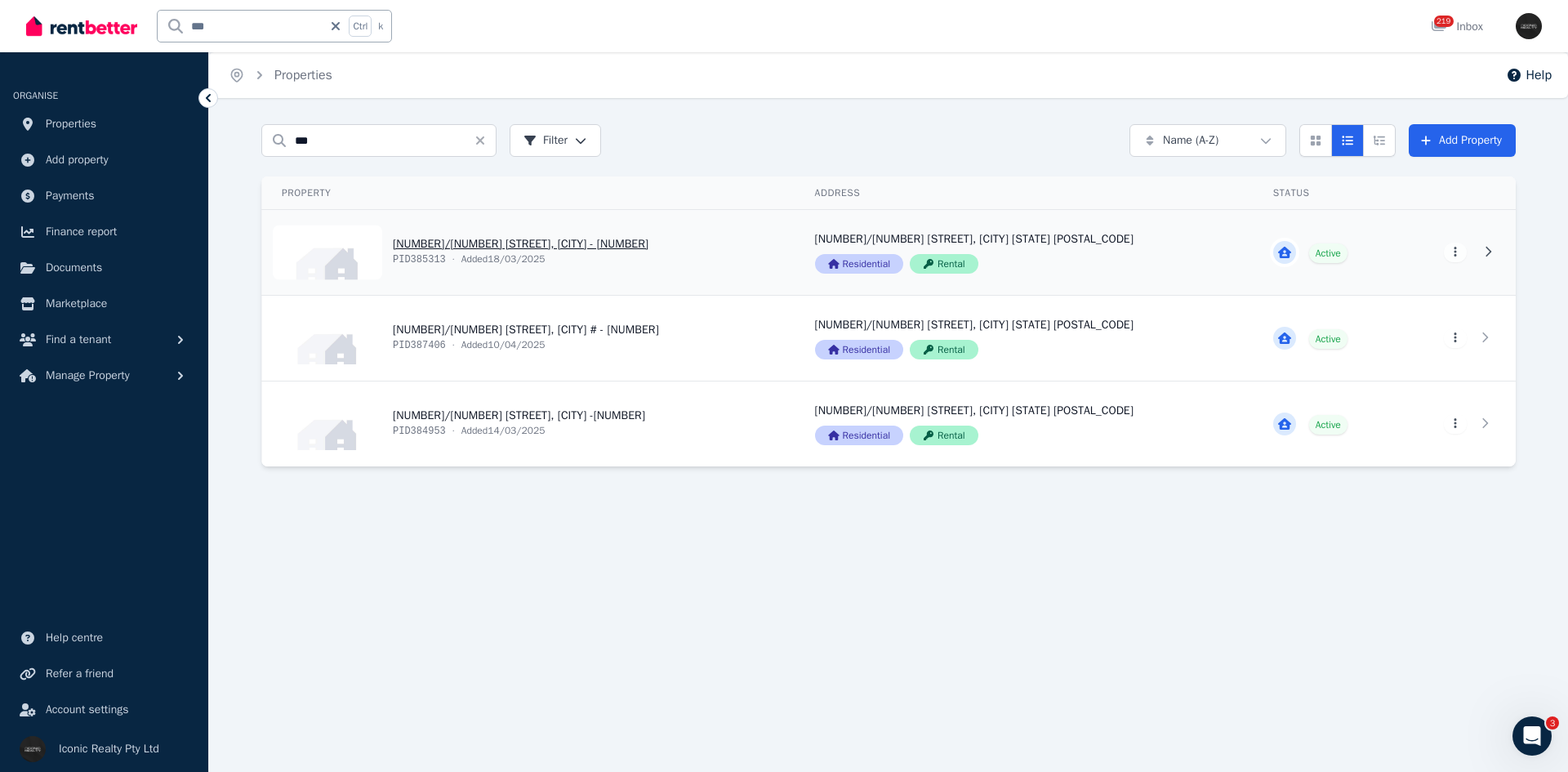 click on "View property details" at bounding box center (528, 252) 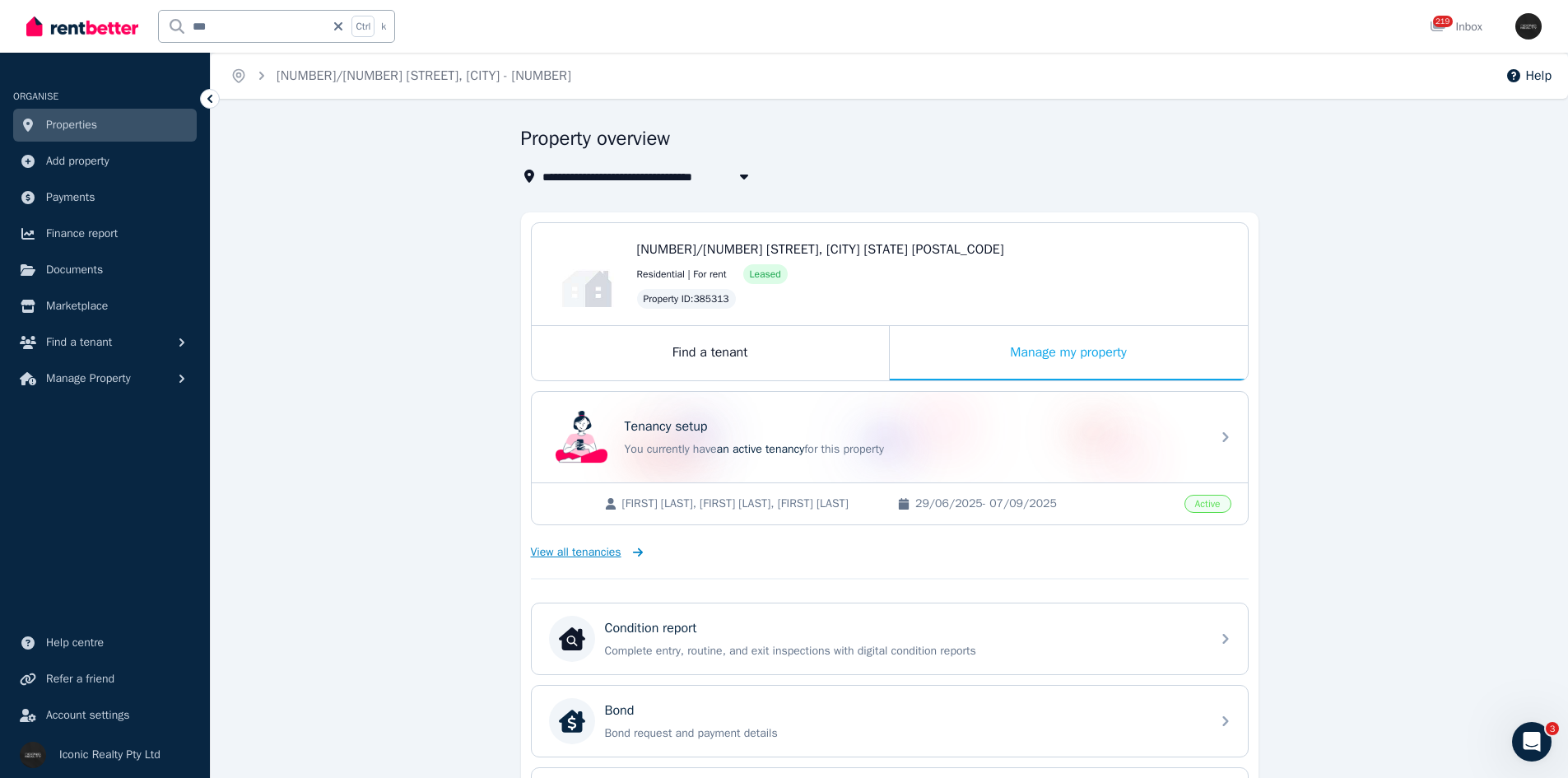 click on "View all tenancies" at bounding box center [576, 552] 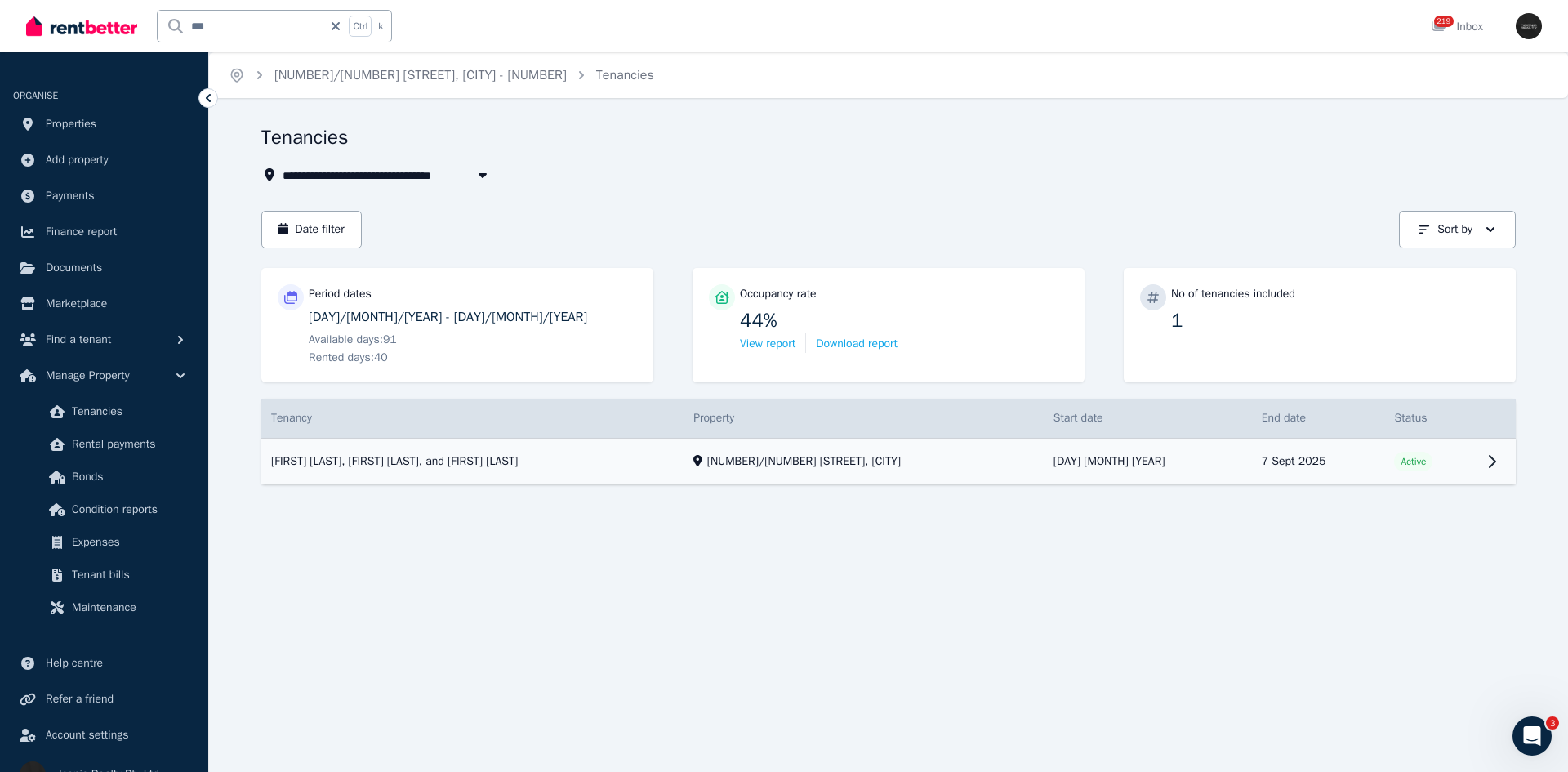 click on "View property details" at bounding box center [889, 462] 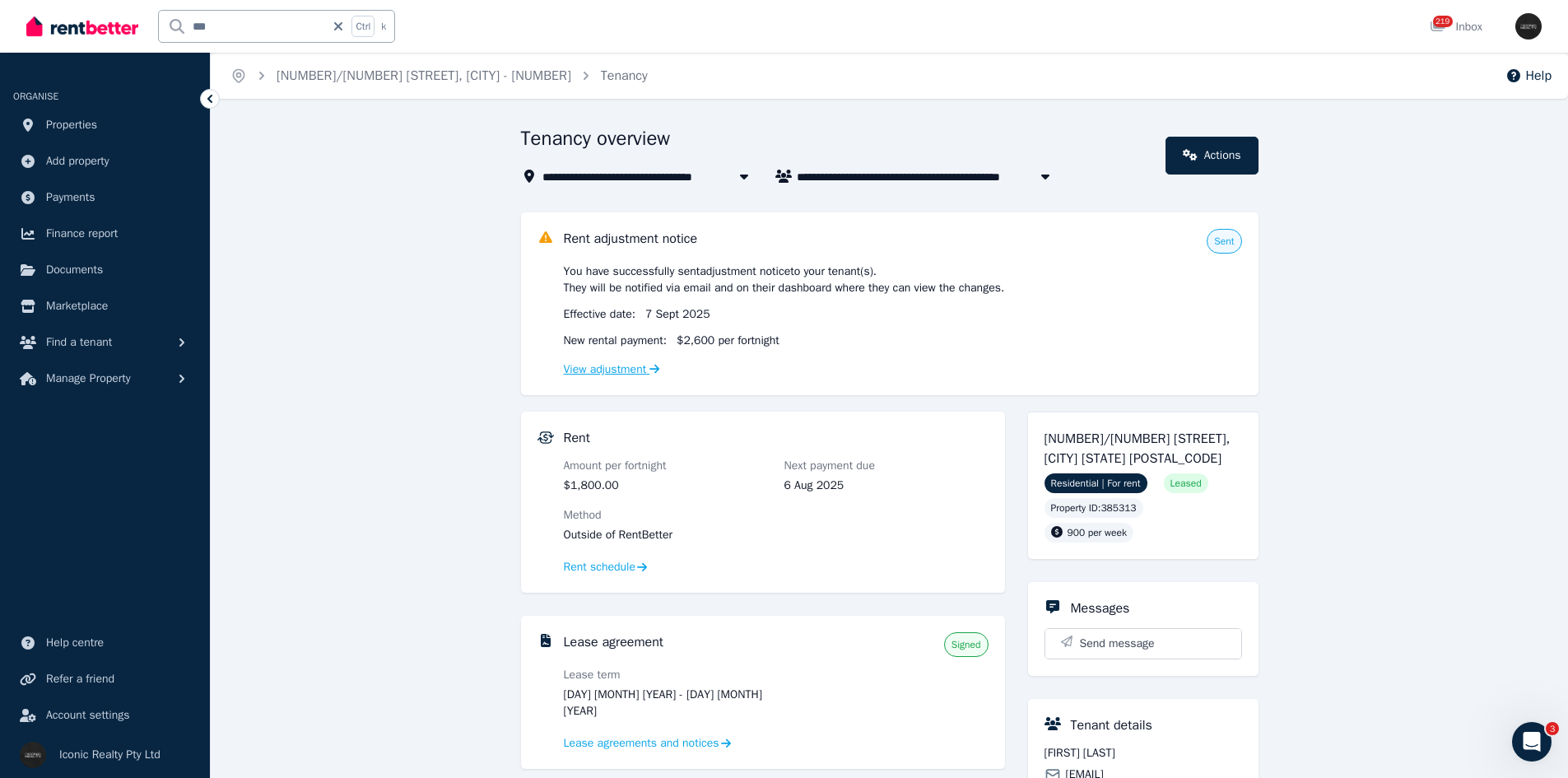 click on "View adjustment" at bounding box center [612, 369] 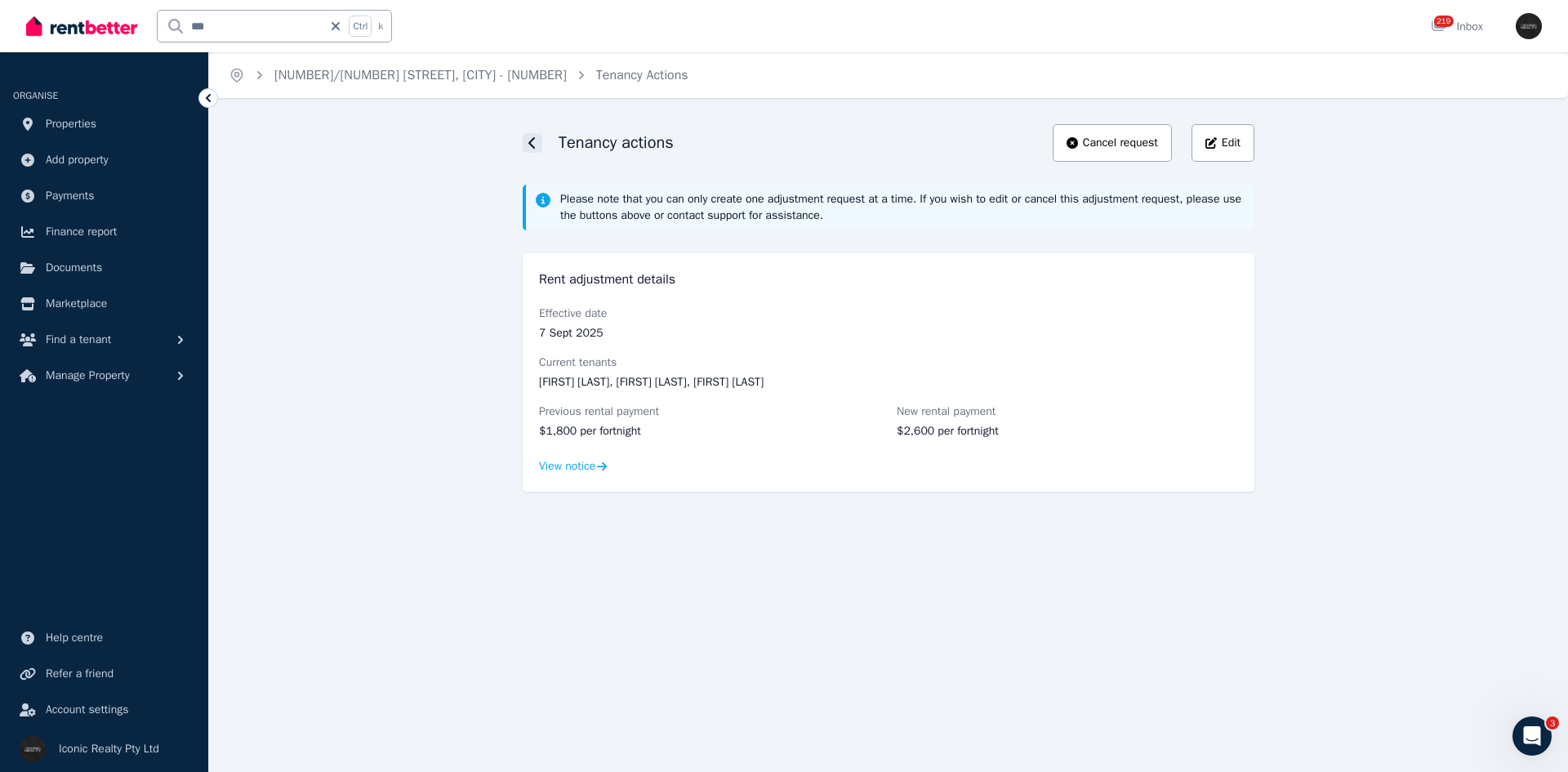 click at bounding box center [532, 143] 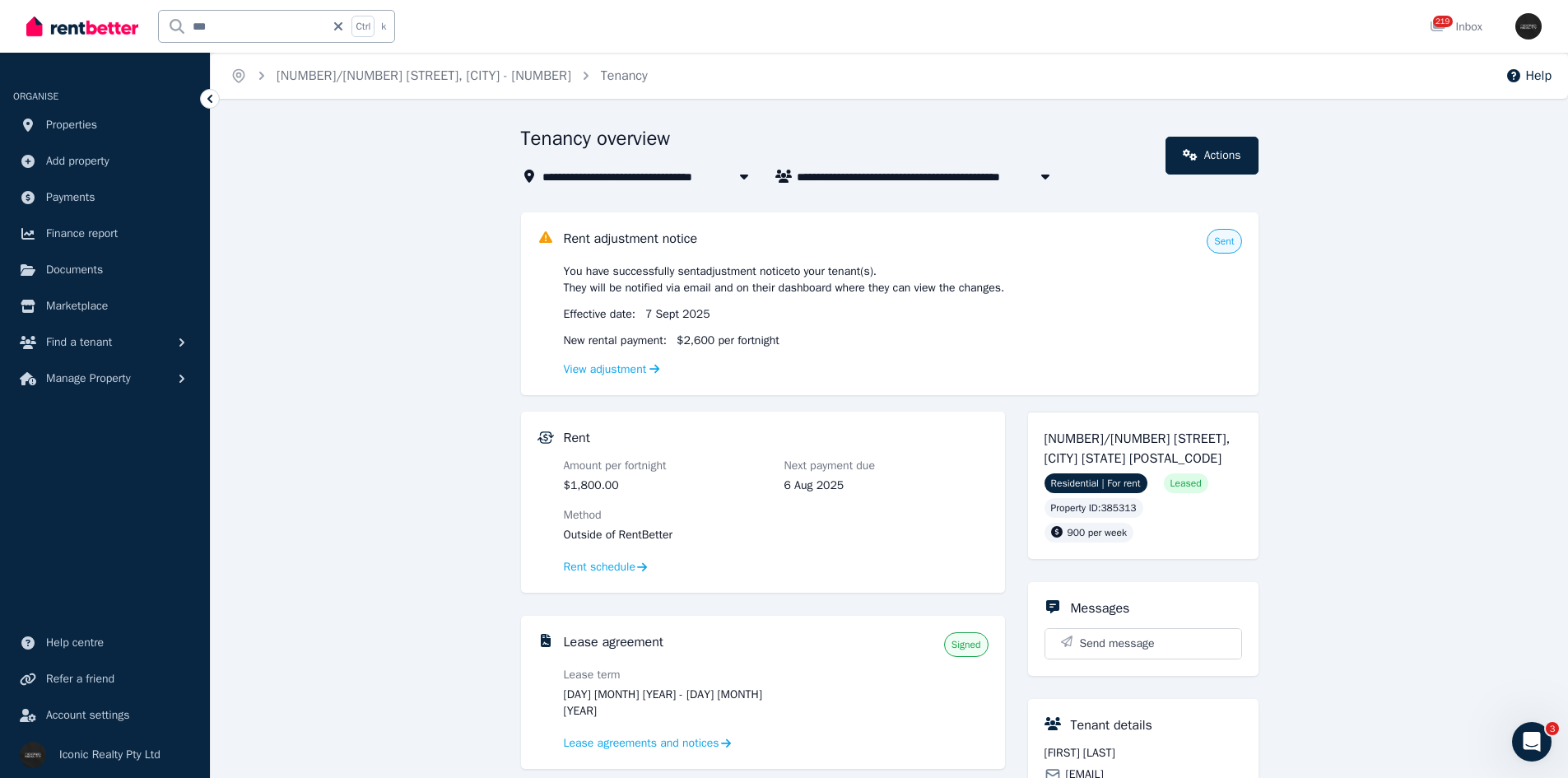 scroll, scrollTop: 356, scrollLeft: 0, axis: vertical 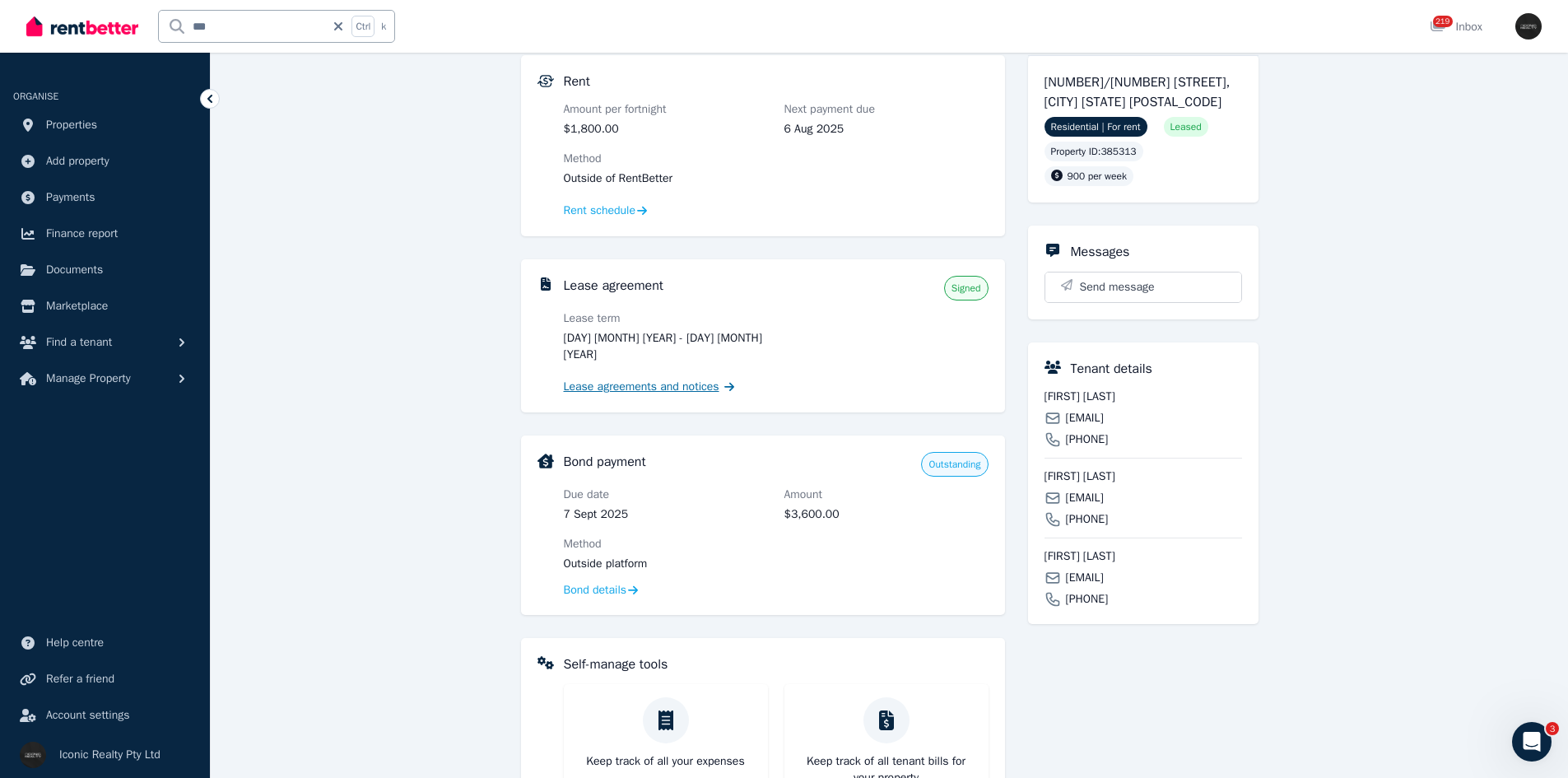 click on "Lease agreements and notices" at bounding box center (641, 387) 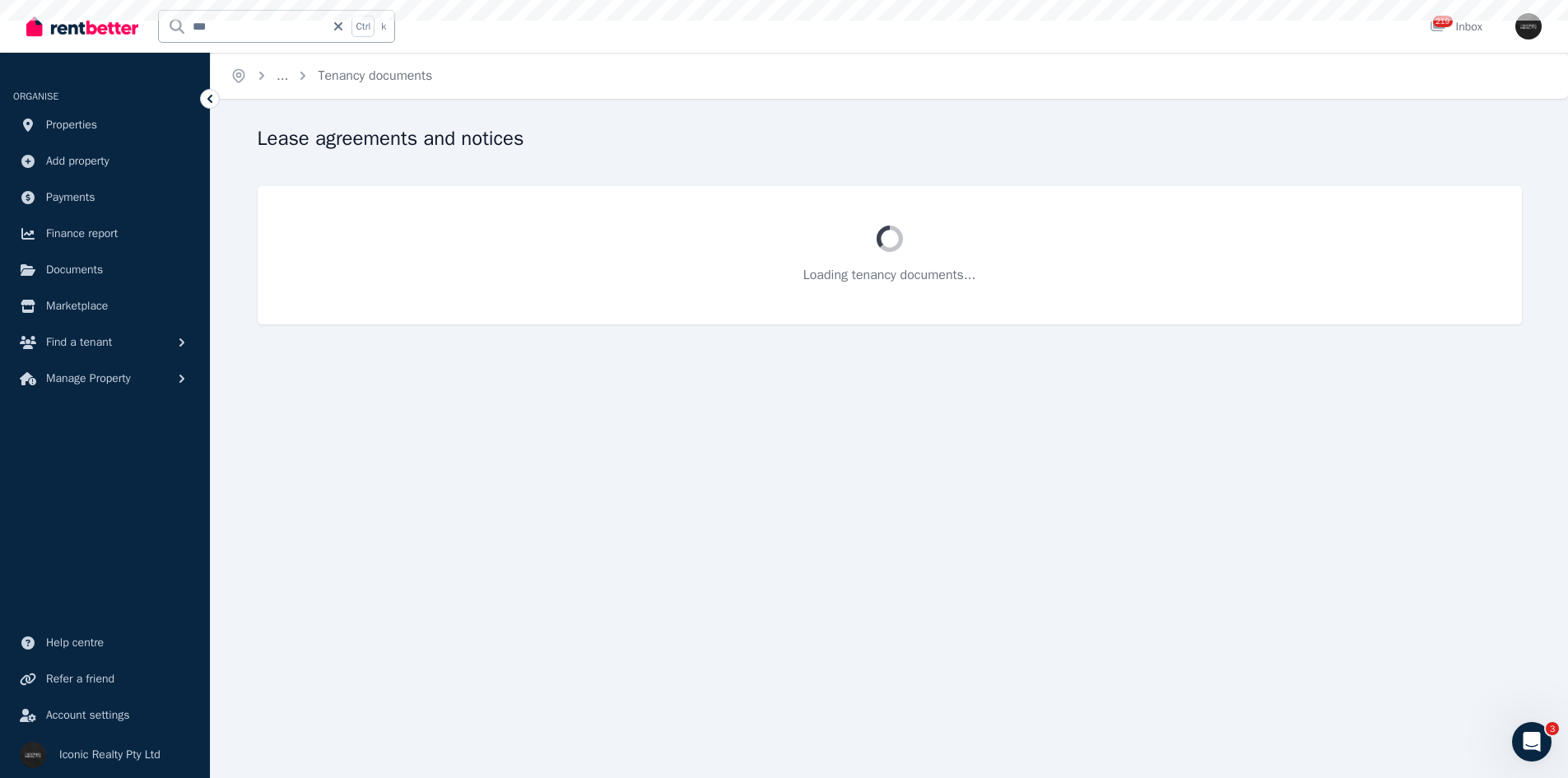 scroll, scrollTop: 0, scrollLeft: 0, axis: both 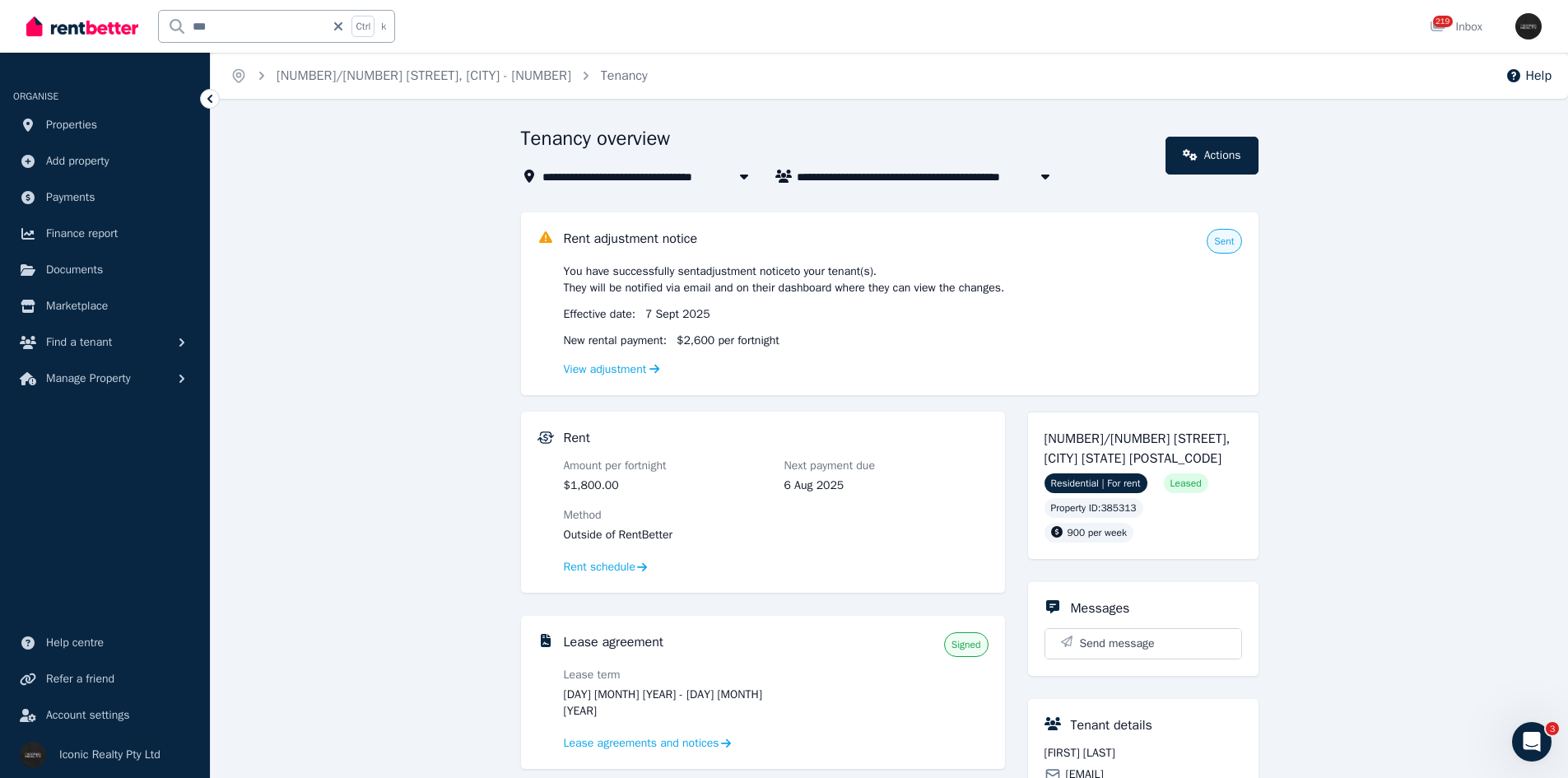 click on "**********" at bounding box center (889, 764) 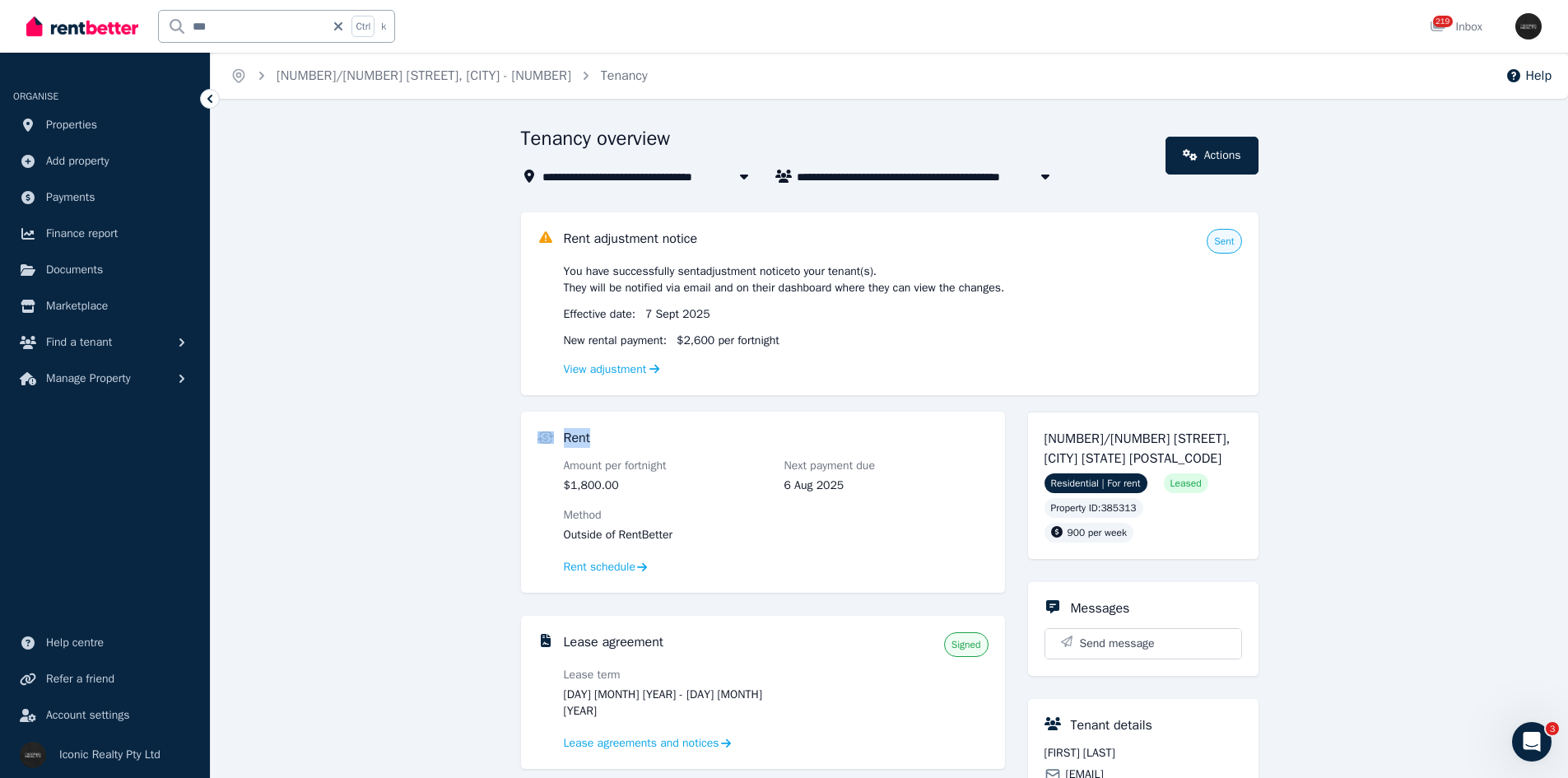 click on "**********" at bounding box center [889, 764] 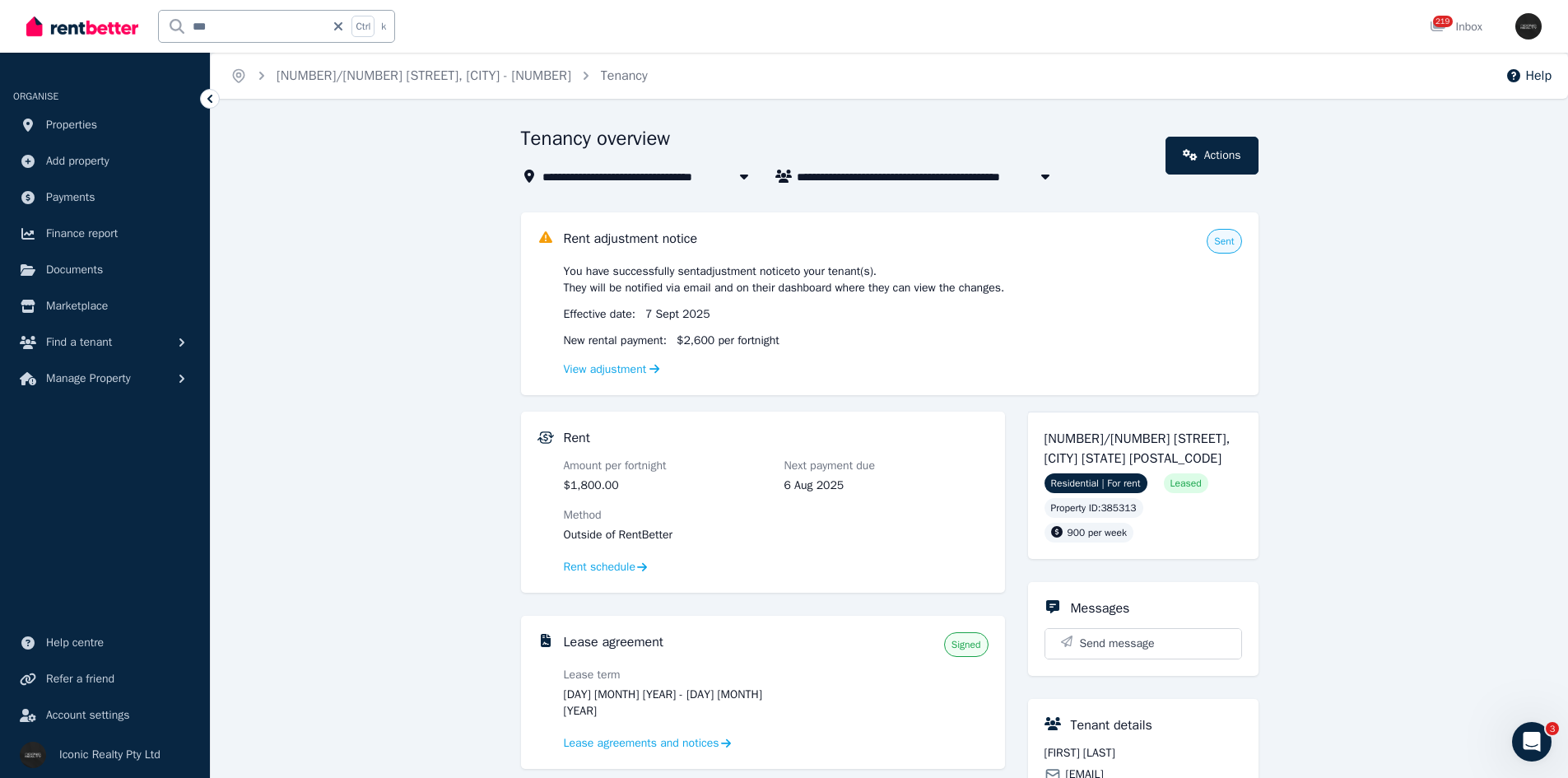 click on "**********" at bounding box center [889, 764] 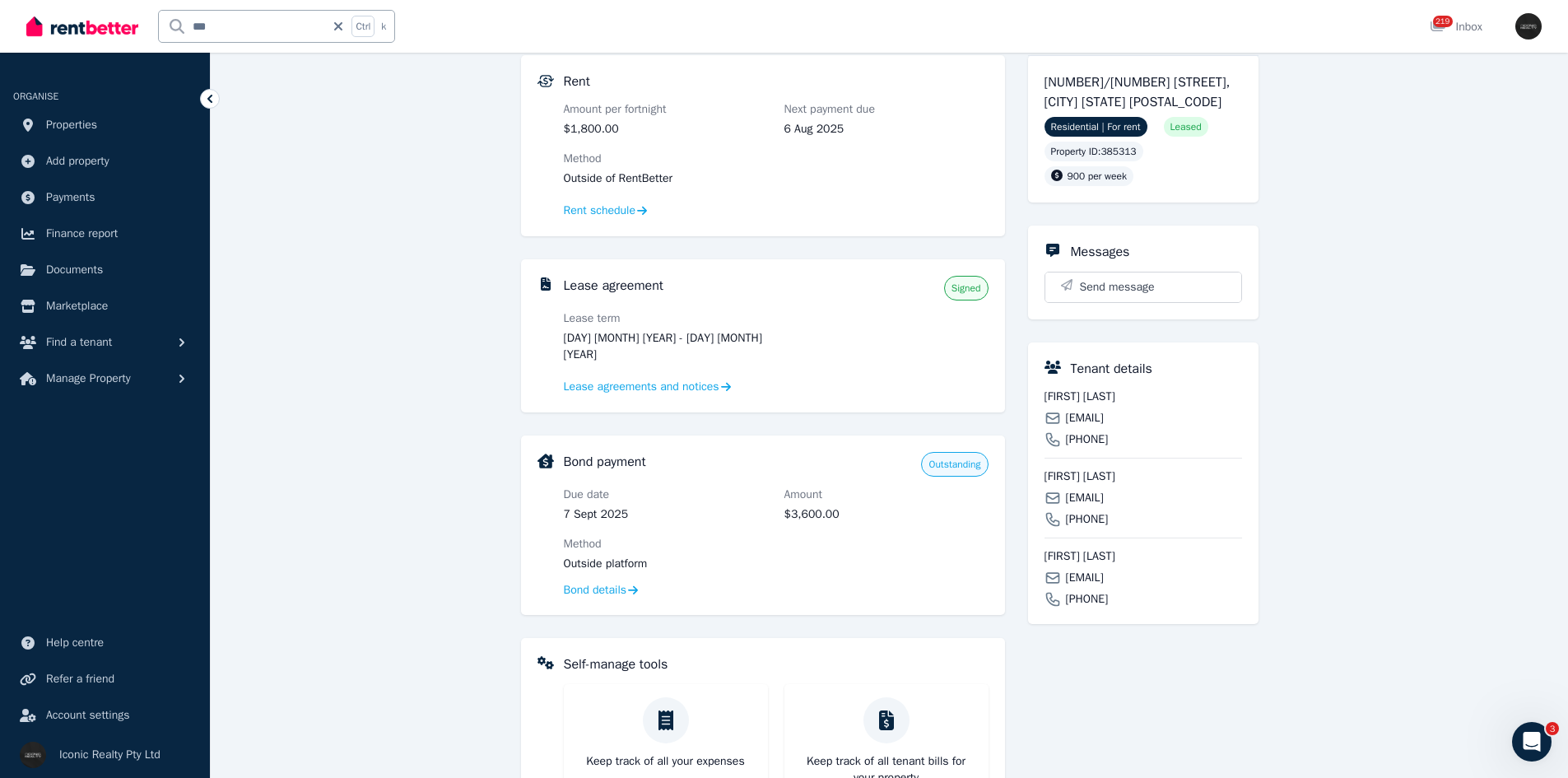 scroll, scrollTop: 0, scrollLeft: 0, axis: both 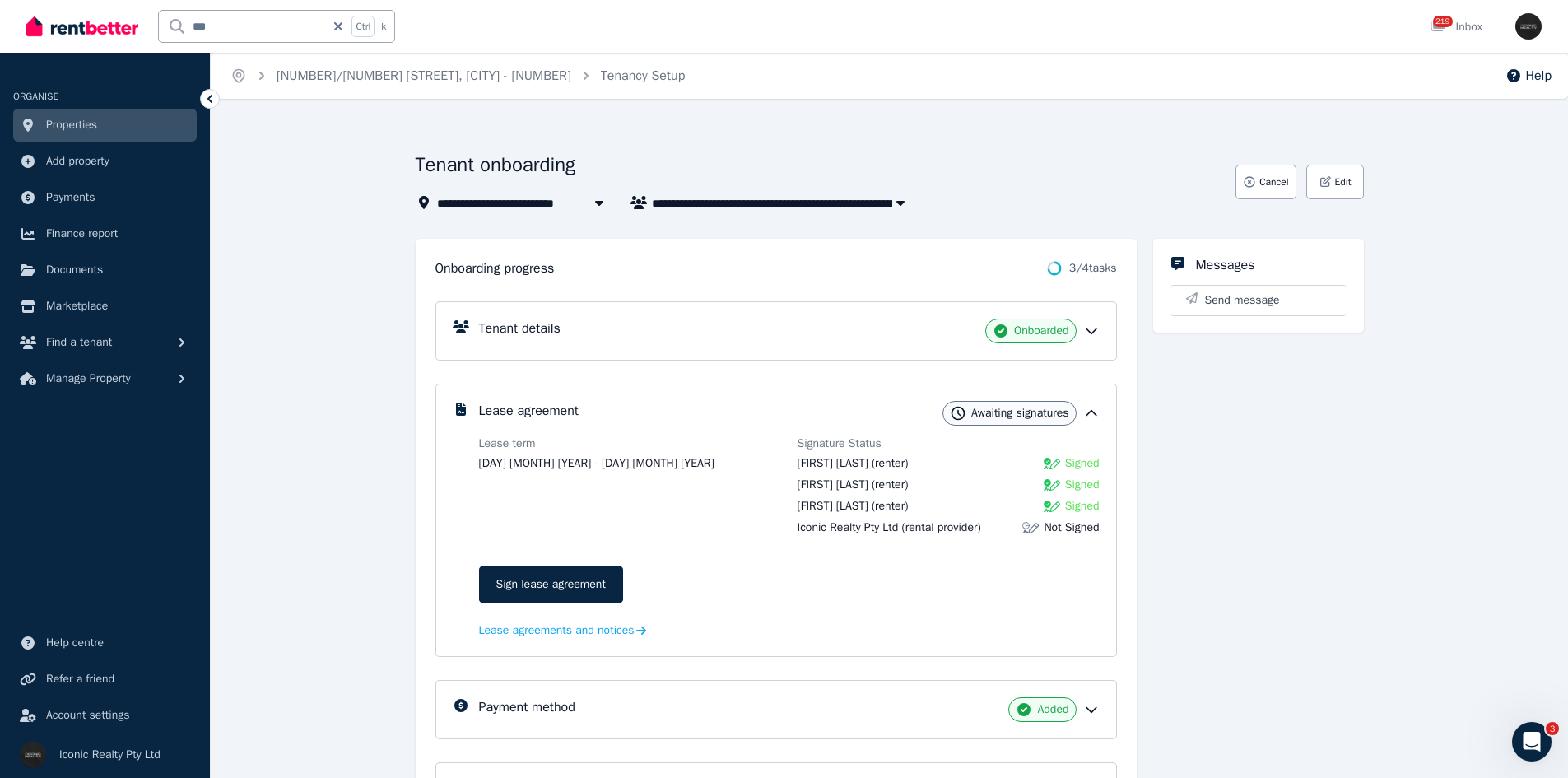 click on "***" at bounding box center (242, 26) 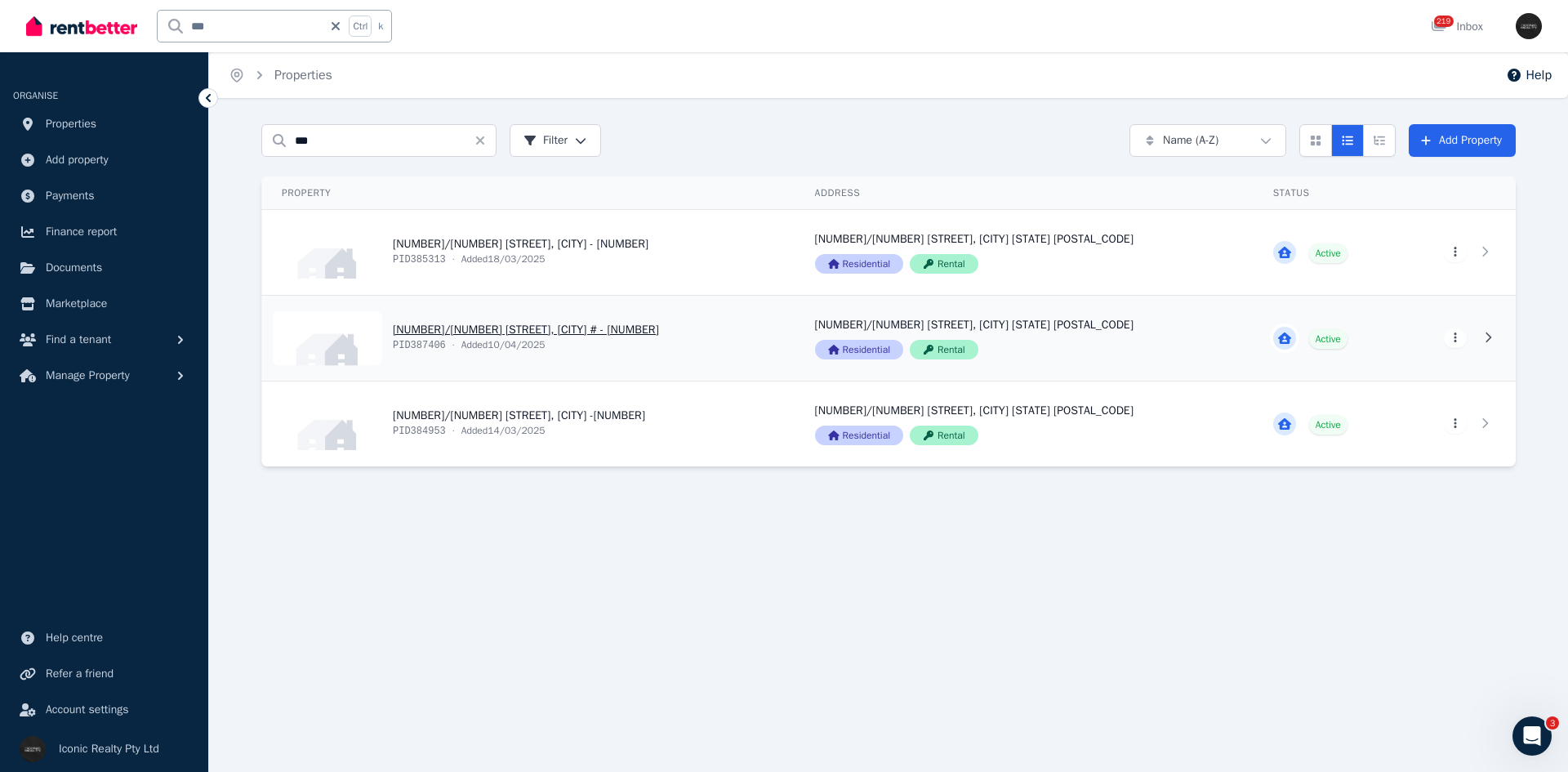 click on "View property details" at bounding box center [528, 338] 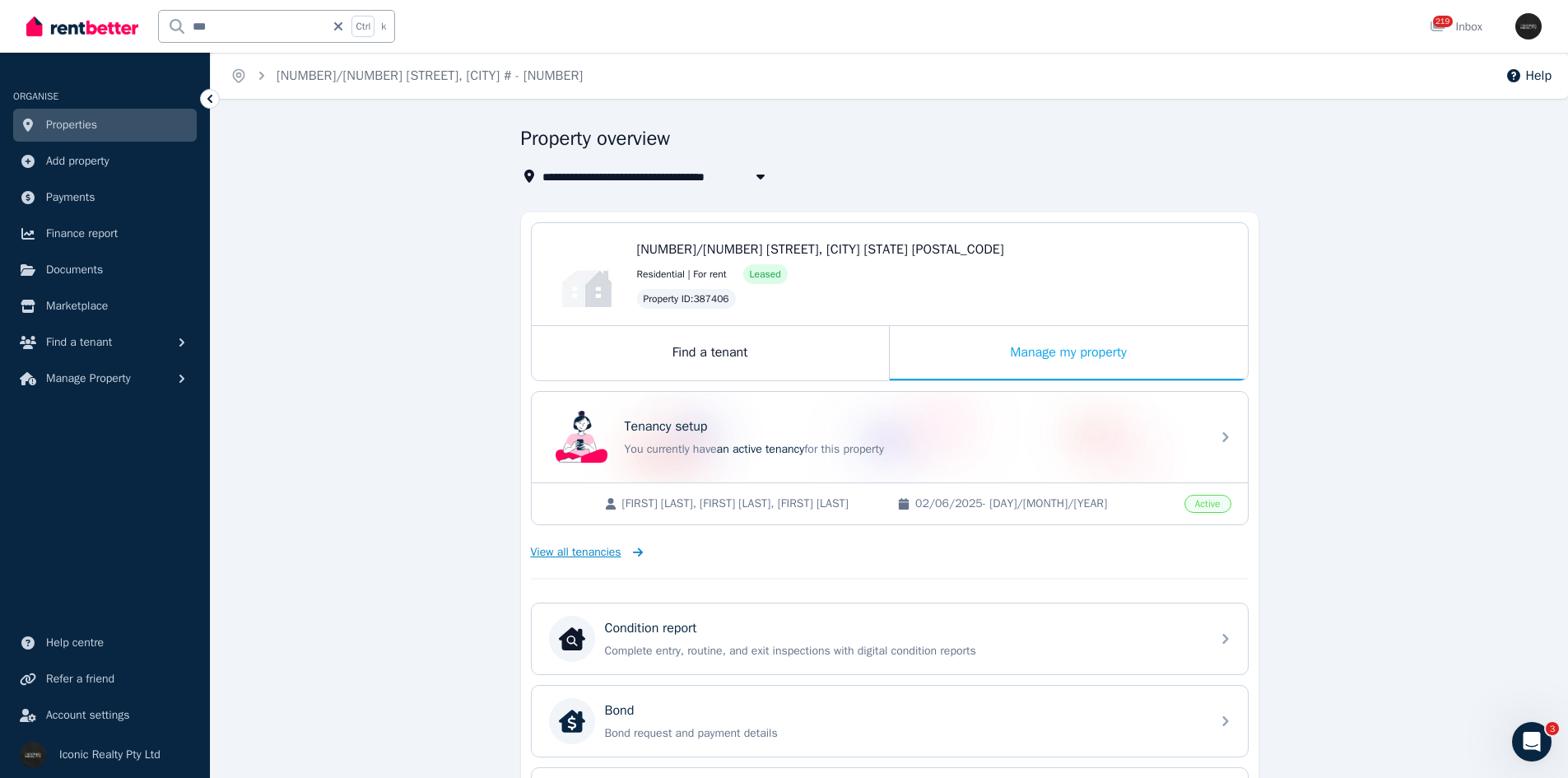 click on "View all tenancies" at bounding box center (576, 552) 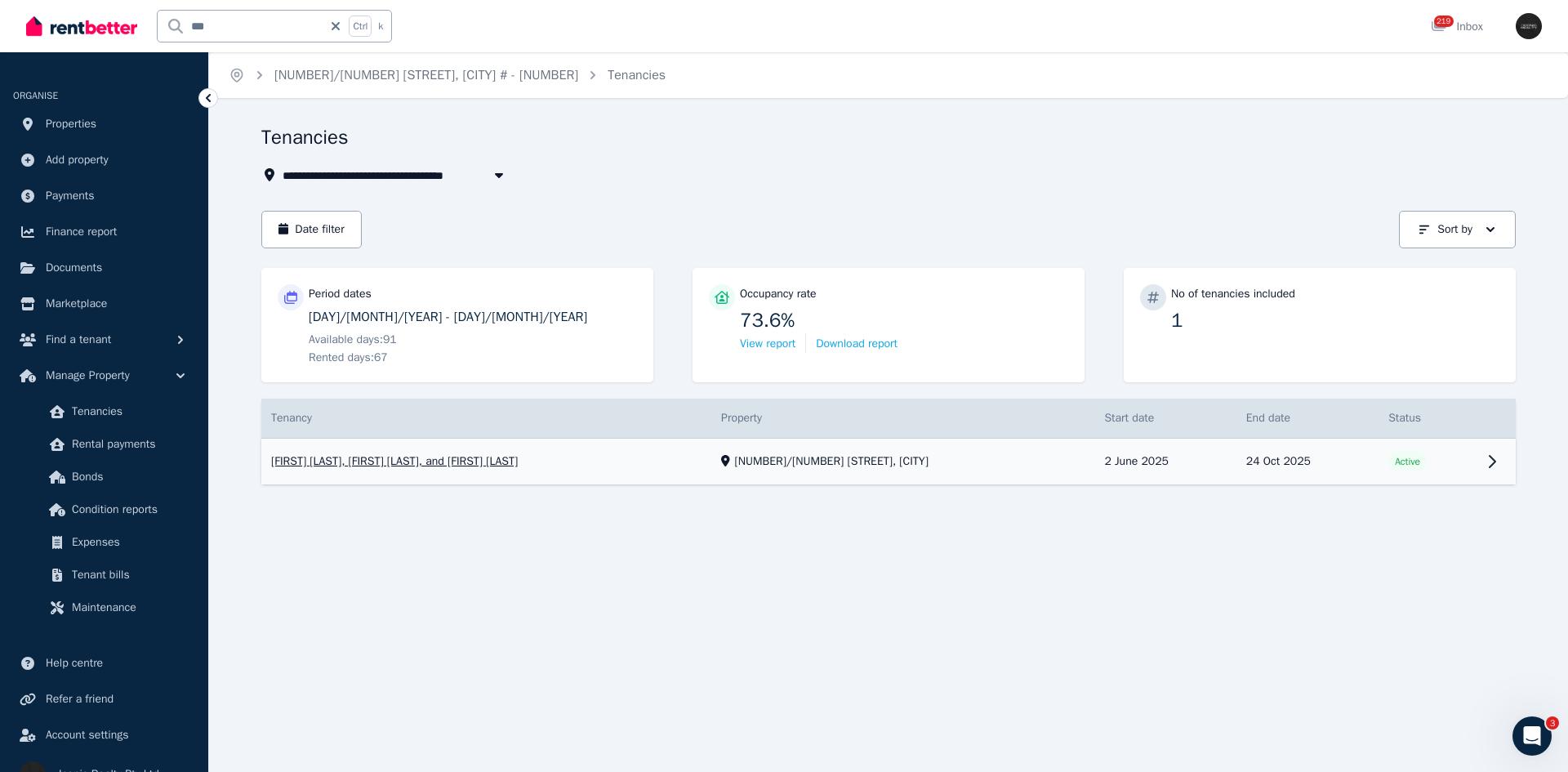 click on "View property details" at bounding box center [889, 462] 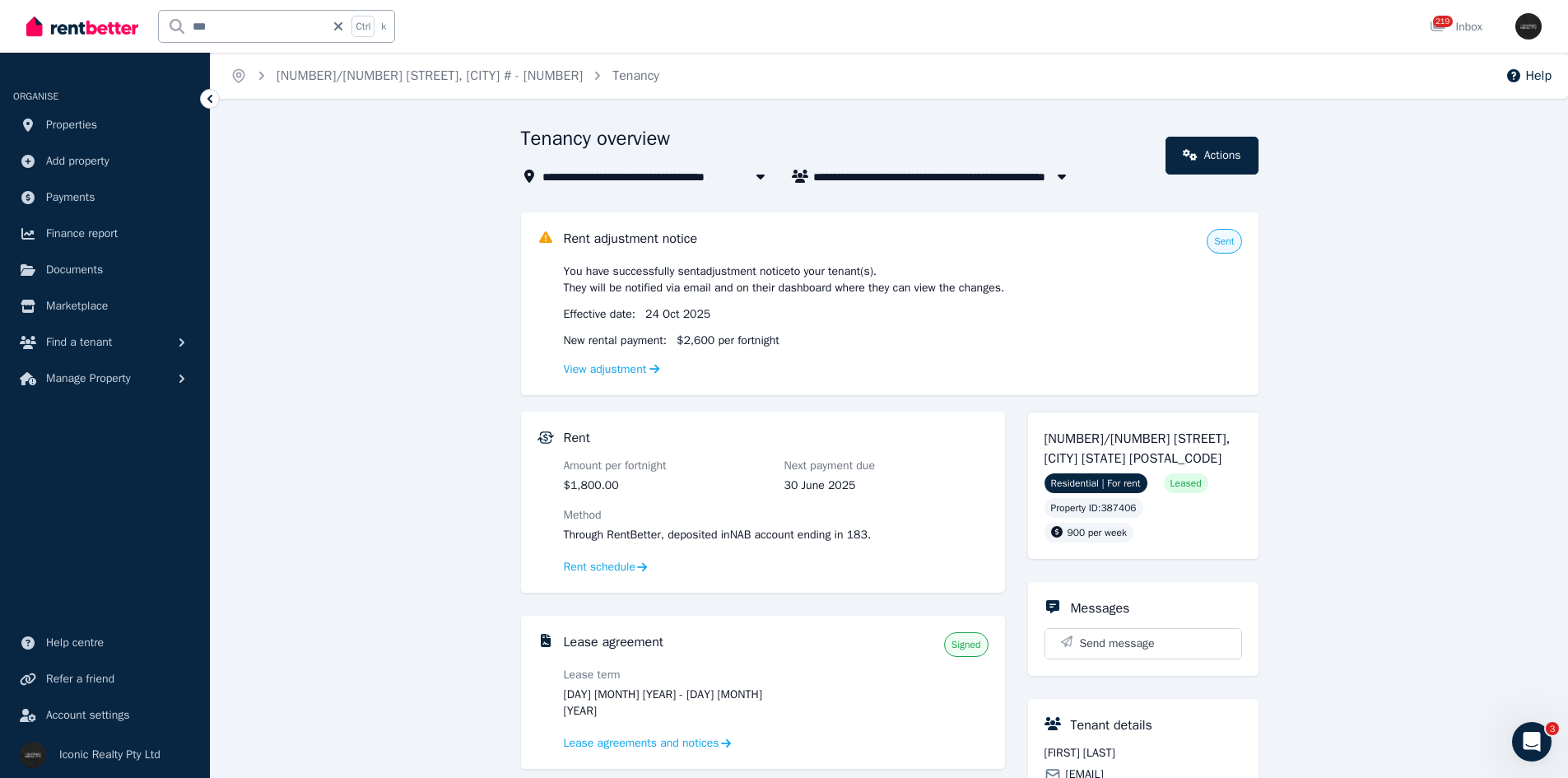 click on "**********" at bounding box center (889, 764) 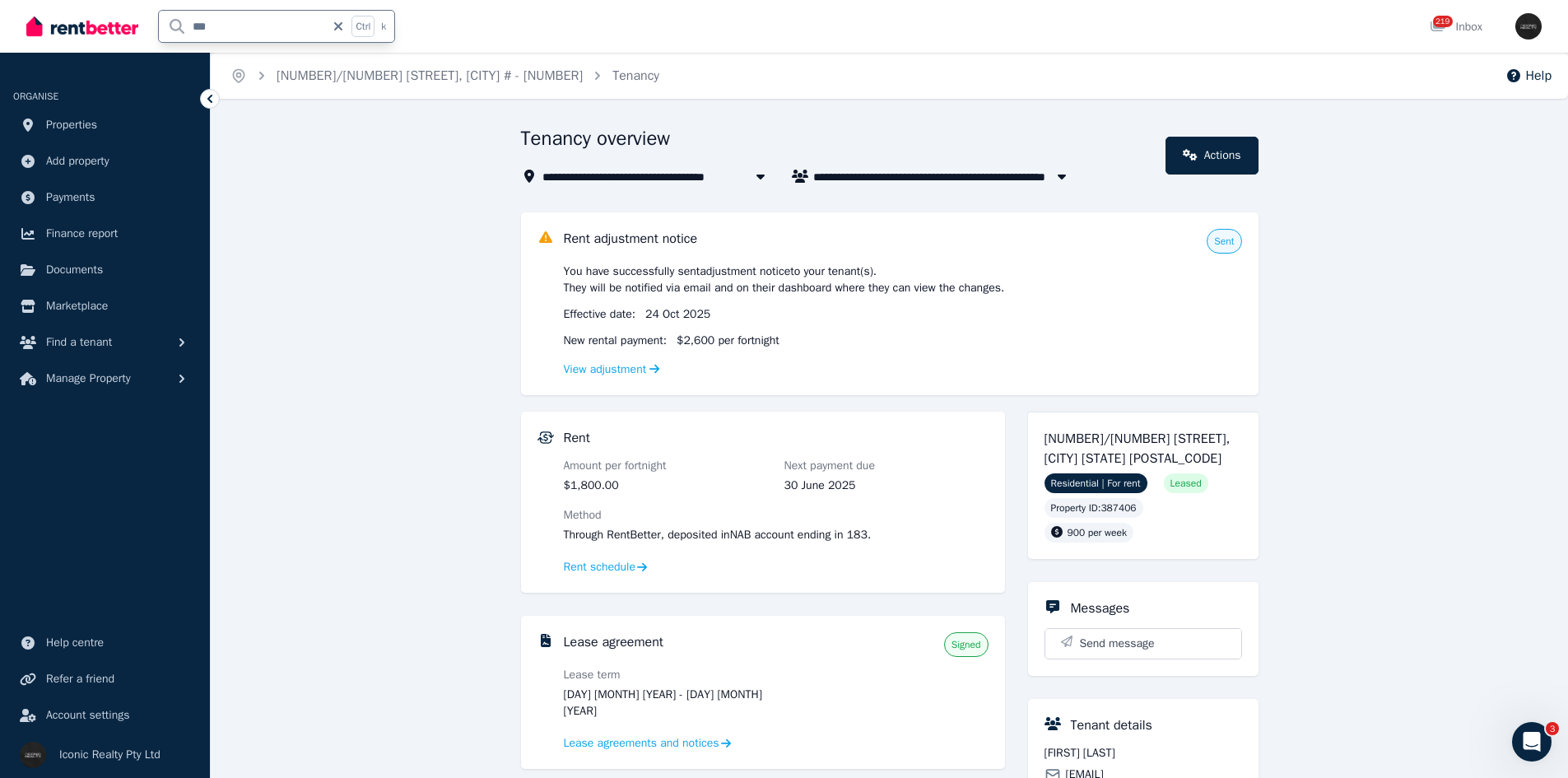 click on "***" at bounding box center [242, 26] 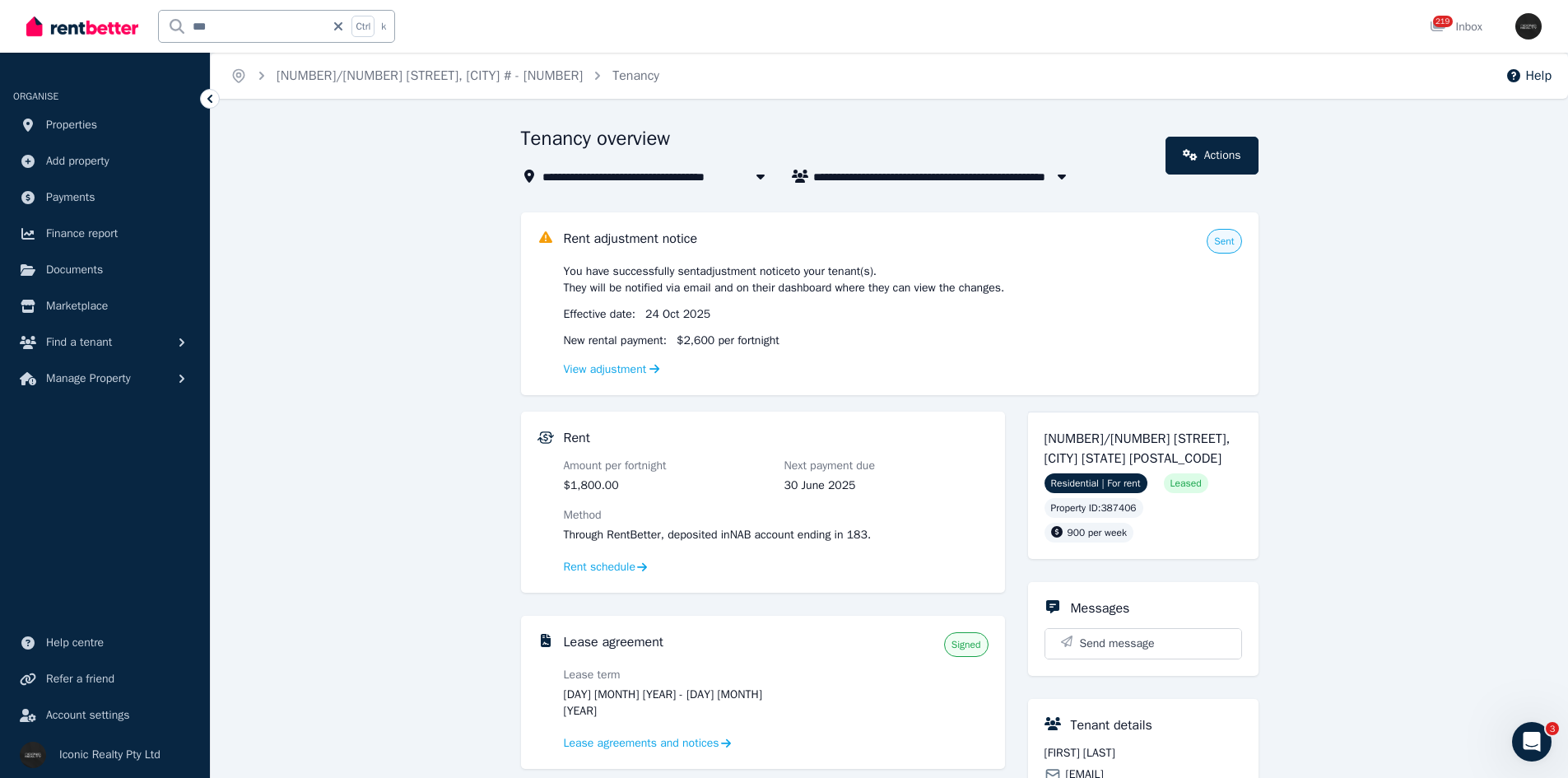 click at bounding box center (82, 26) 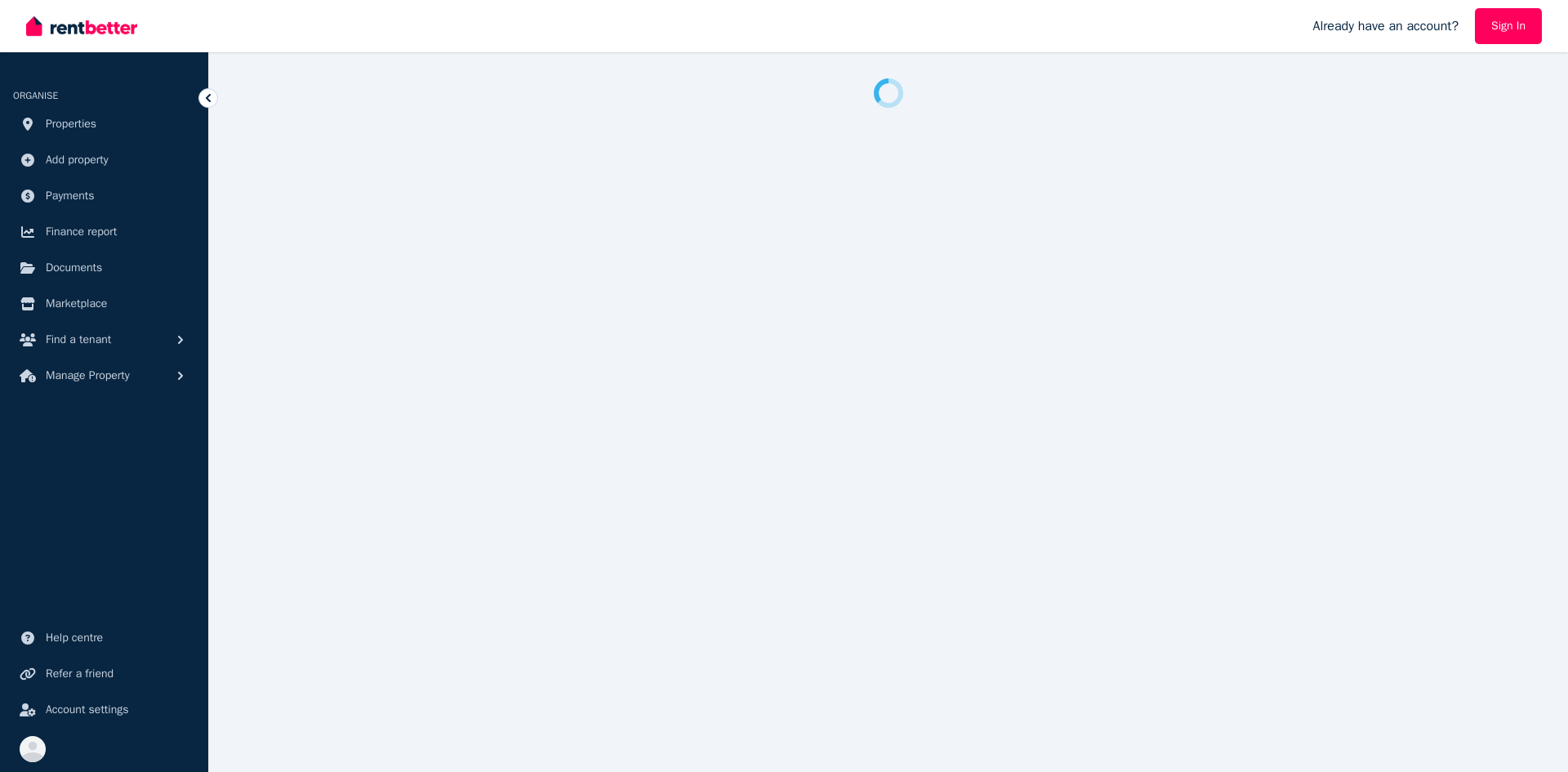 scroll, scrollTop: 0, scrollLeft: 0, axis: both 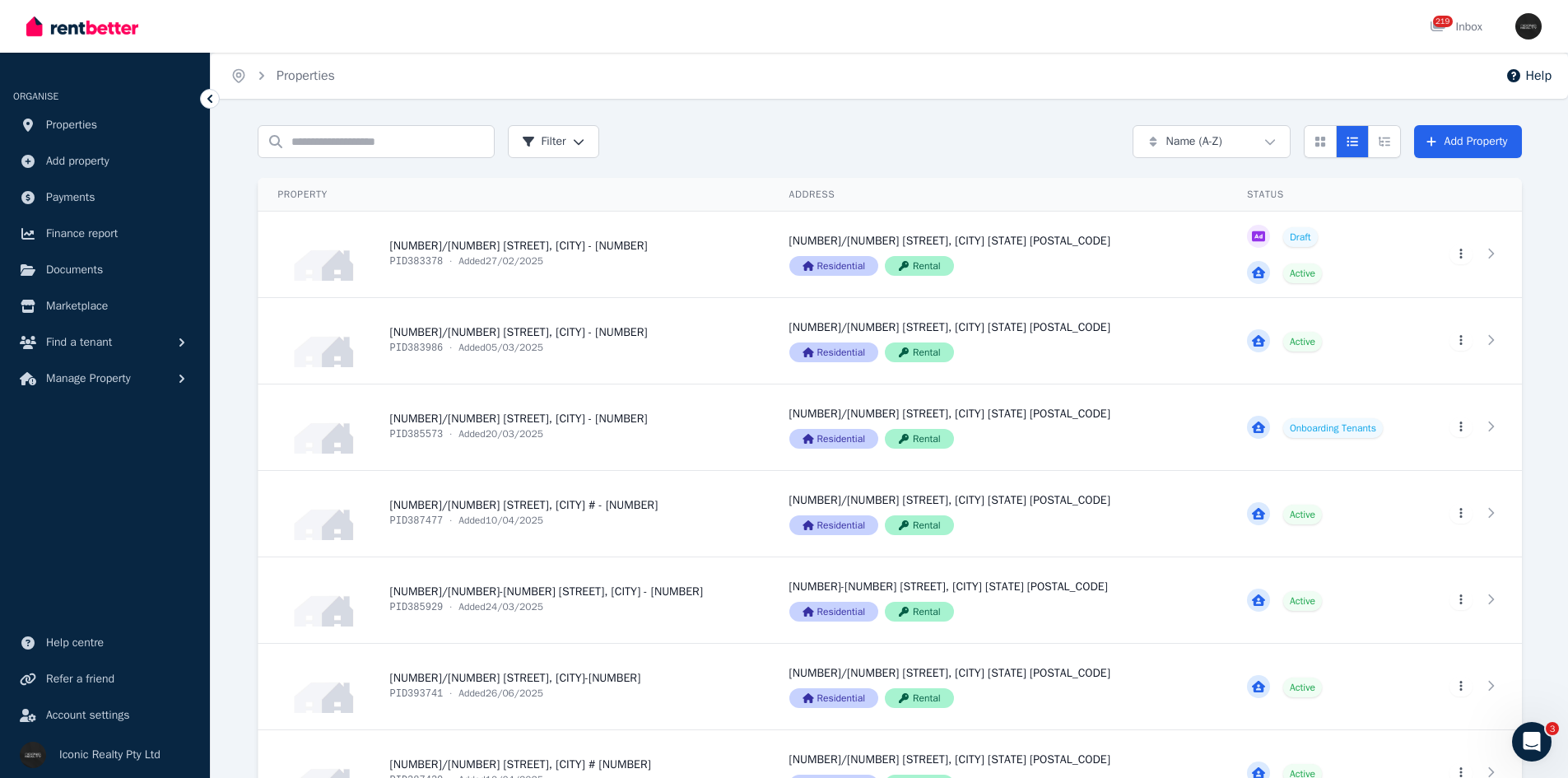 click at bounding box center (82, 26) 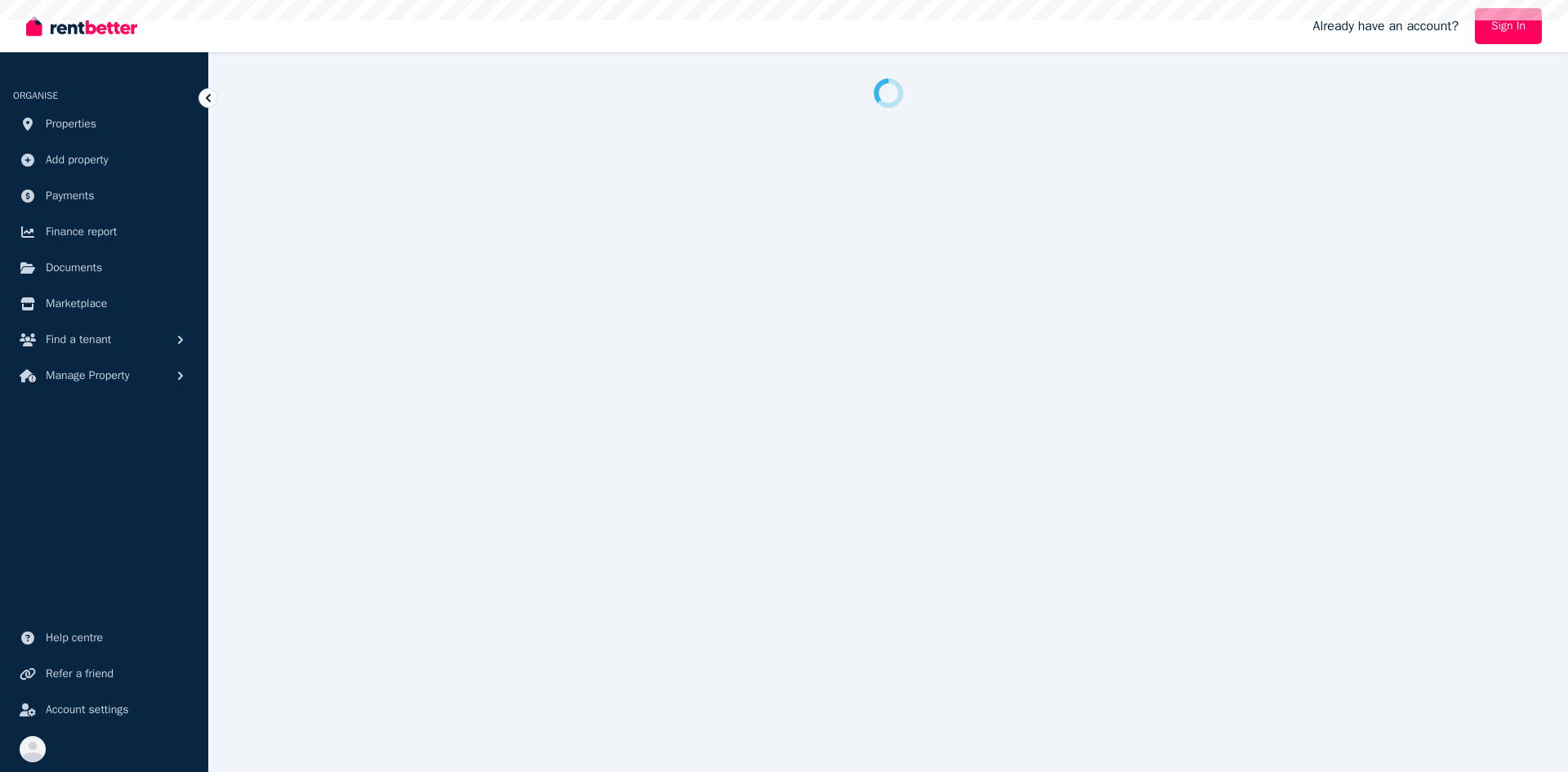 scroll, scrollTop: 0, scrollLeft: 0, axis: both 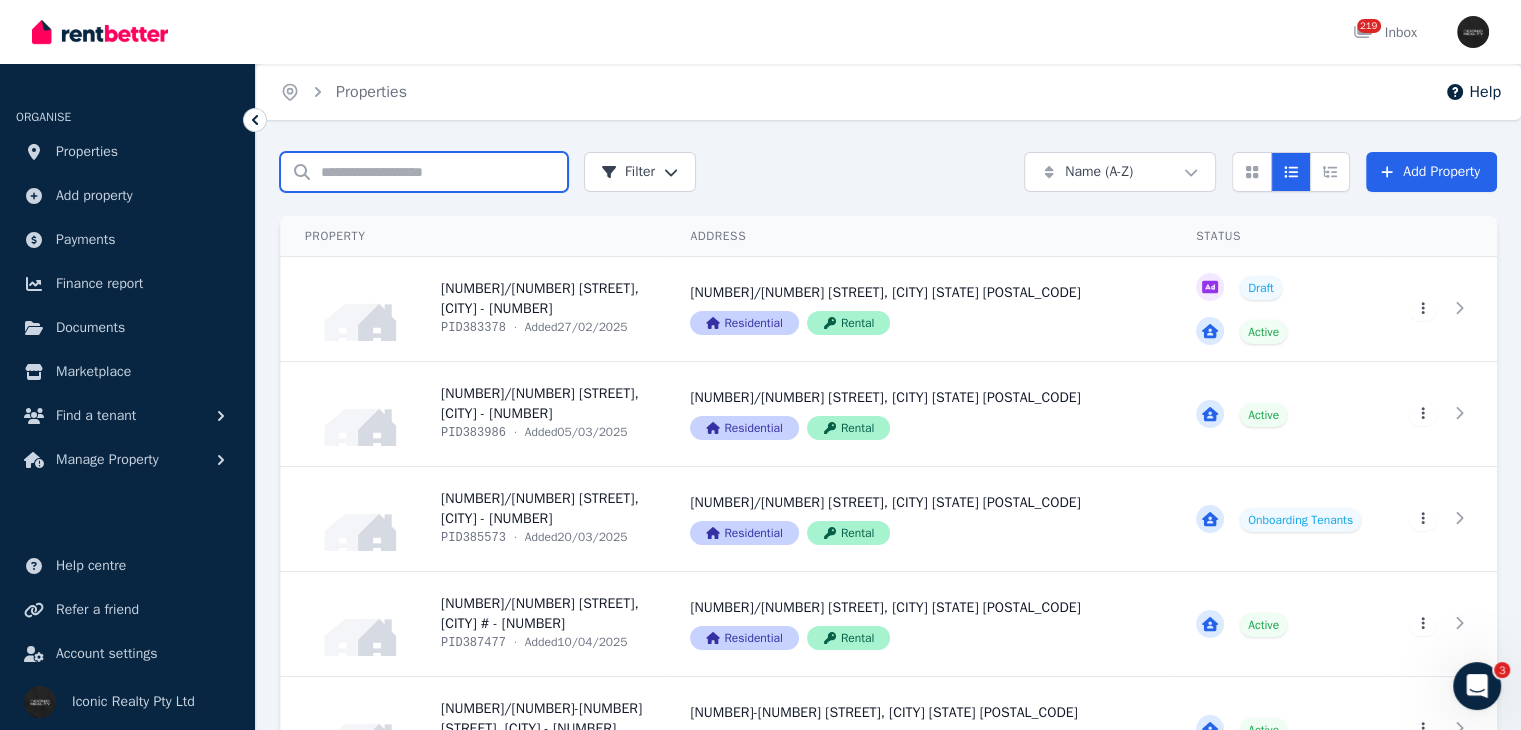 click on "Search properties" at bounding box center (424, 172) 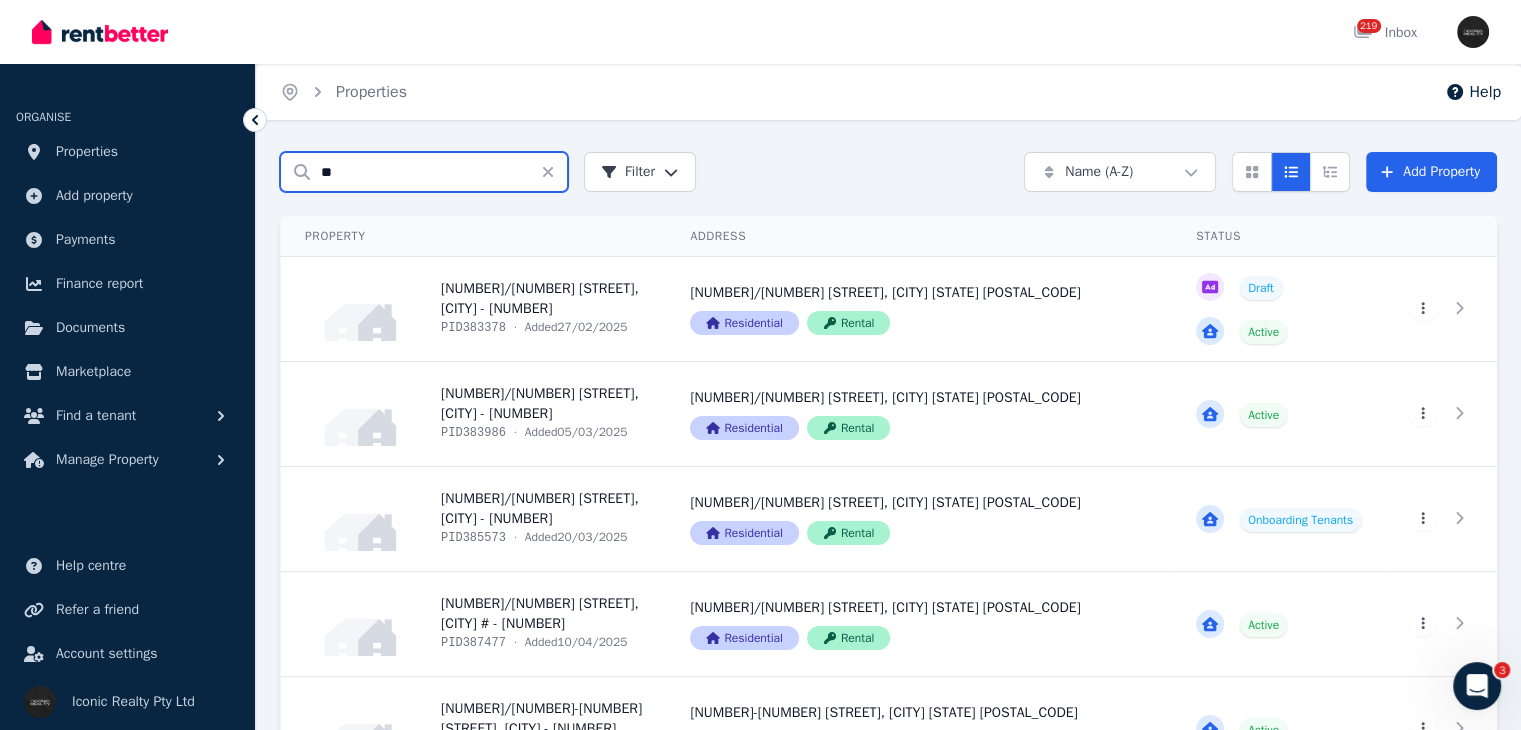 type on "**" 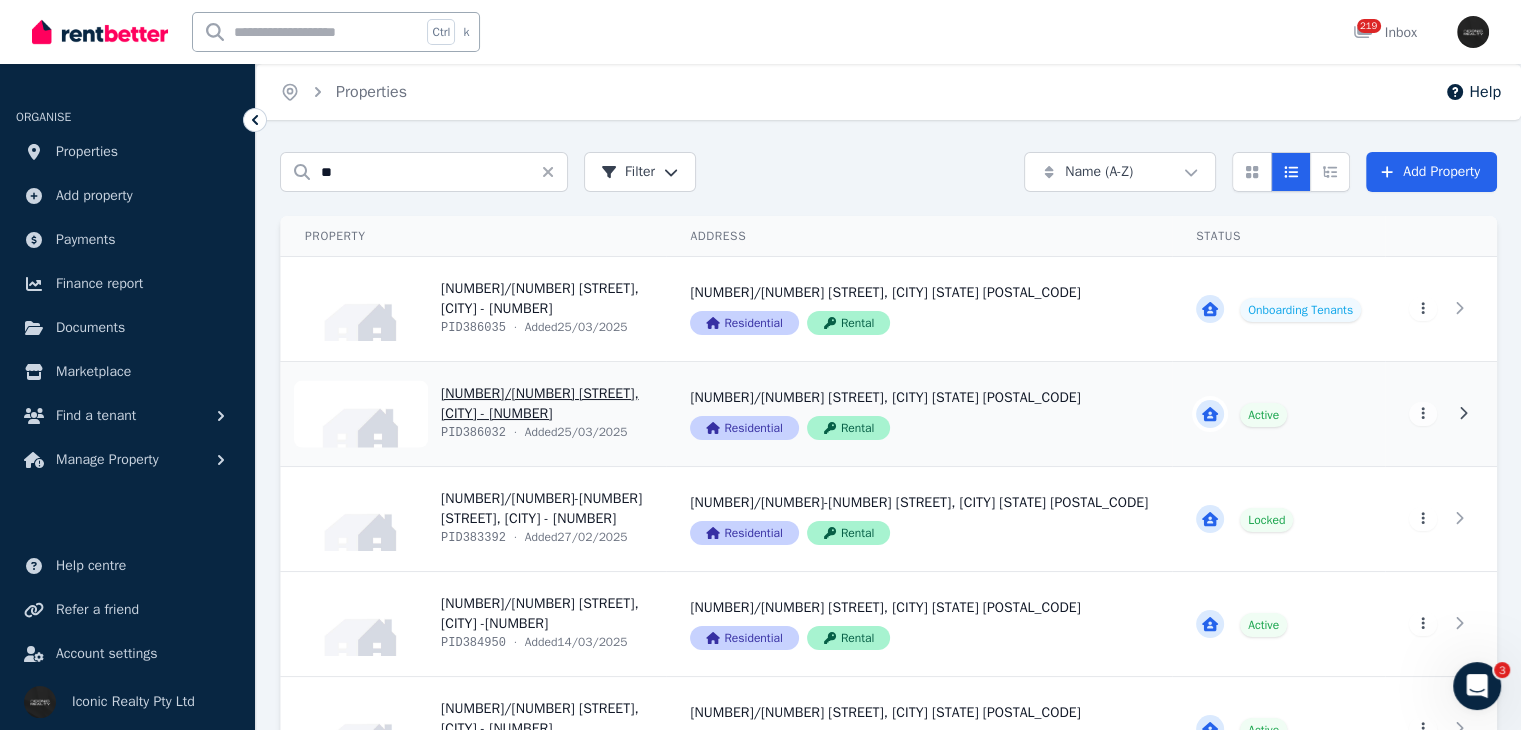 click on "View property details" at bounding box center [473, 414] 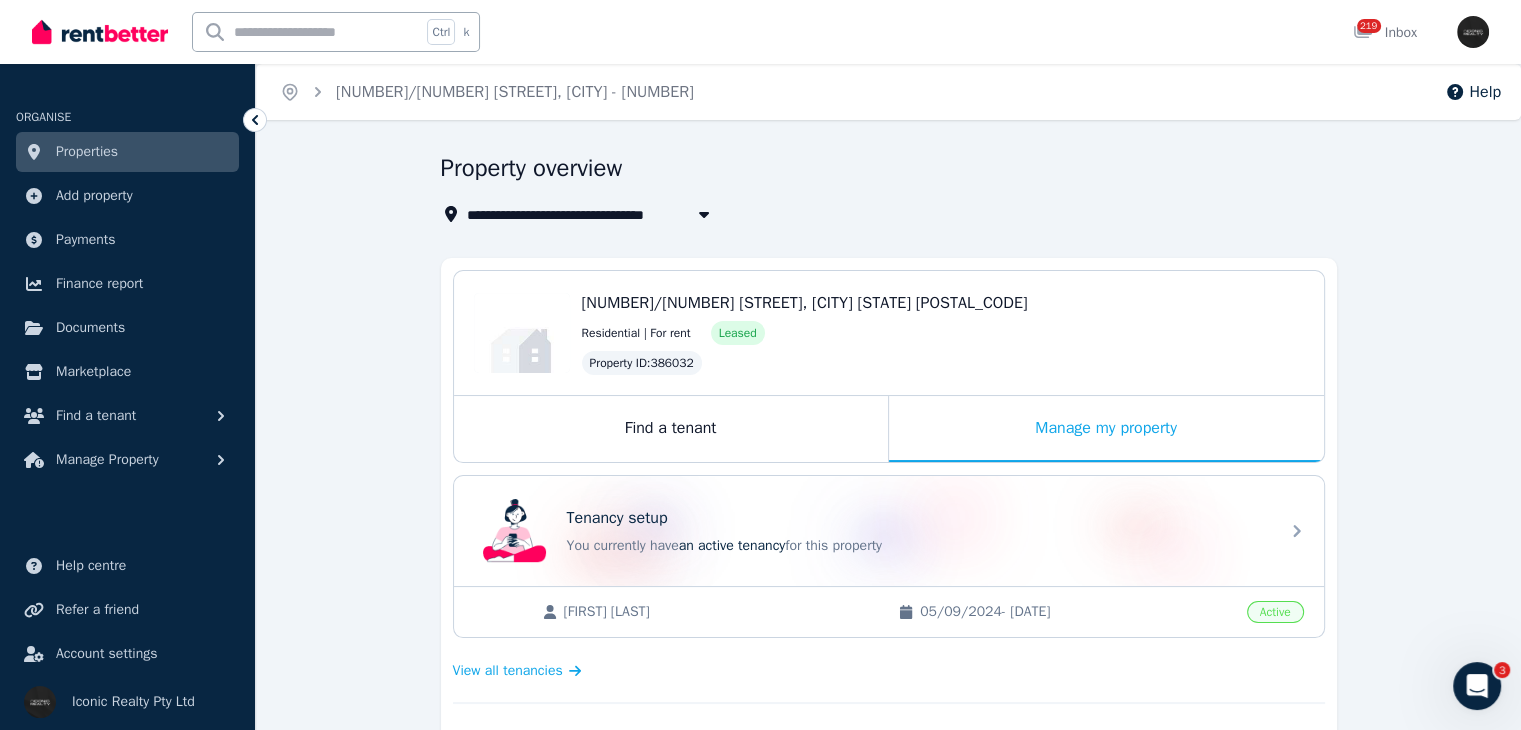 click at bounding box center [100, 32] 